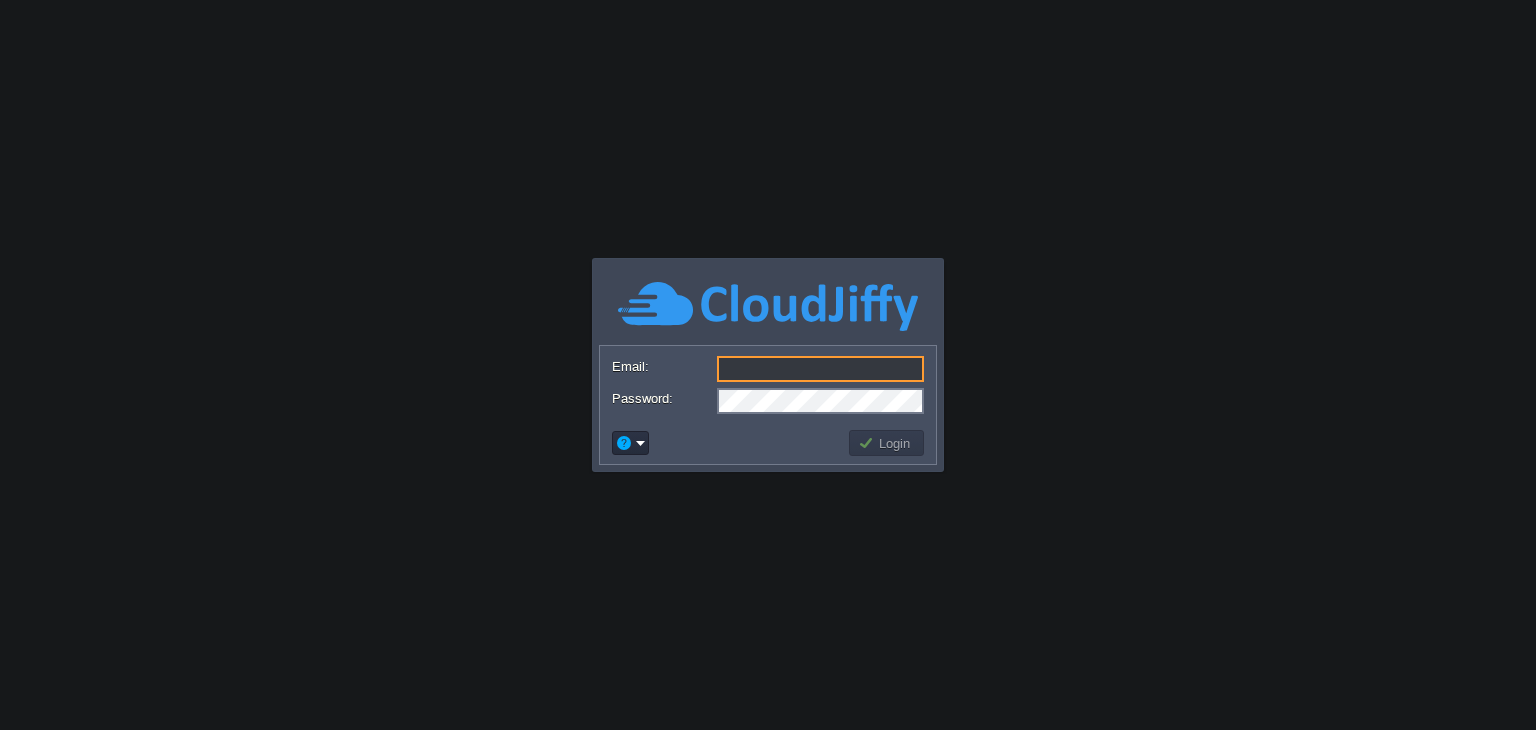 scroll, scrollTop: 0, scrollLeft: 0, axis: both 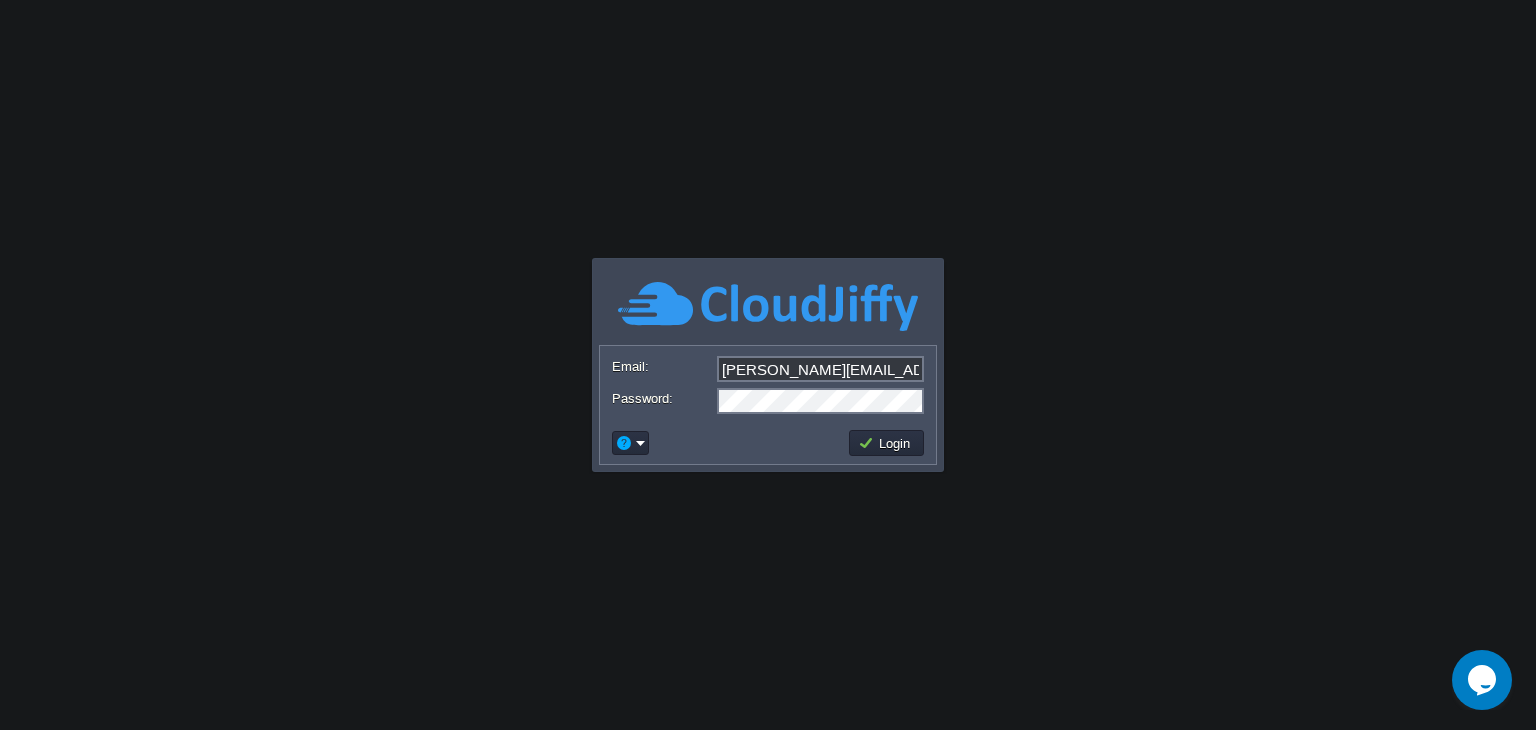 click on "[PERSON_NAME][EMAIL_ADDRESS][PERSON_NAME][DOMAIN_NAME]" at bounding box center [820, 369] 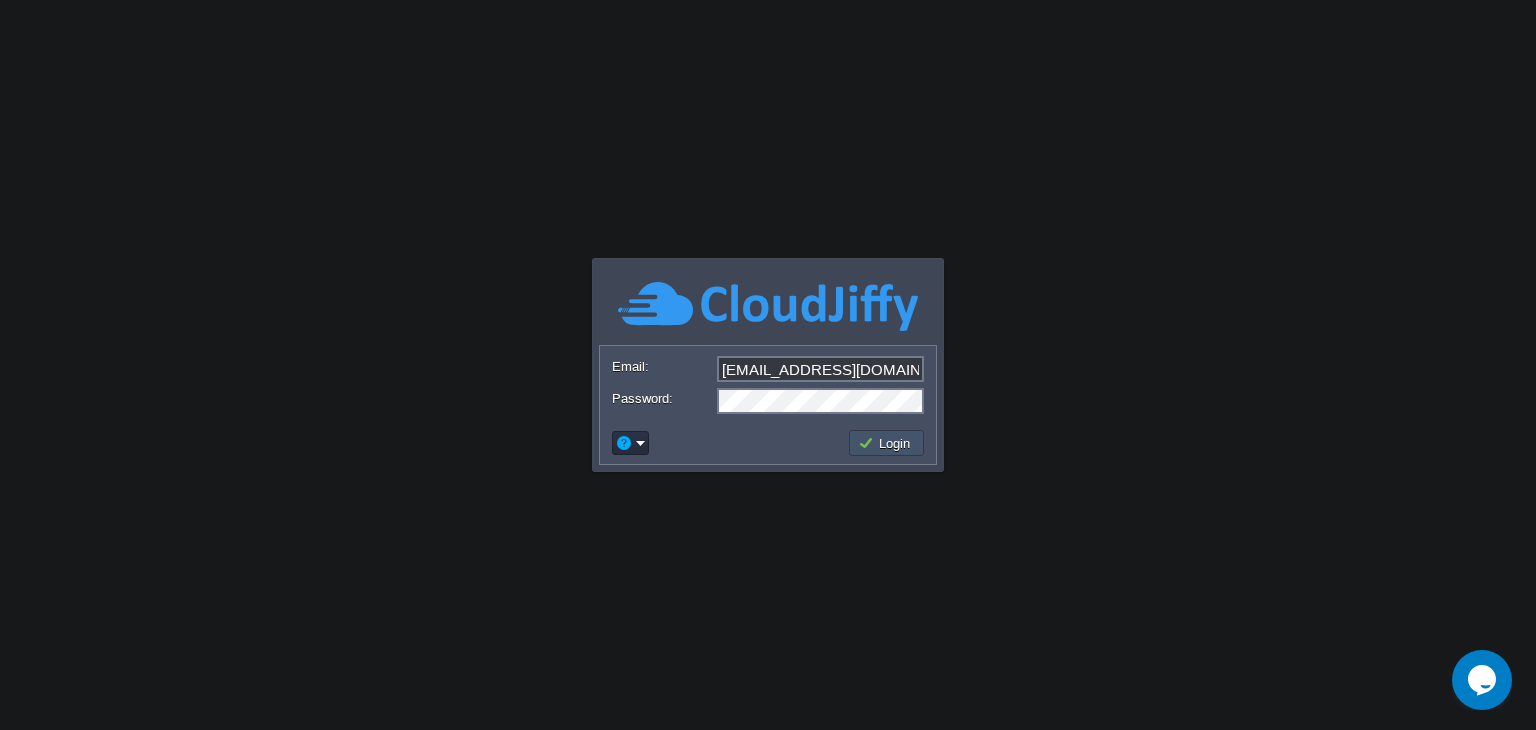 click on "Login" at bounding box center [887, 443] 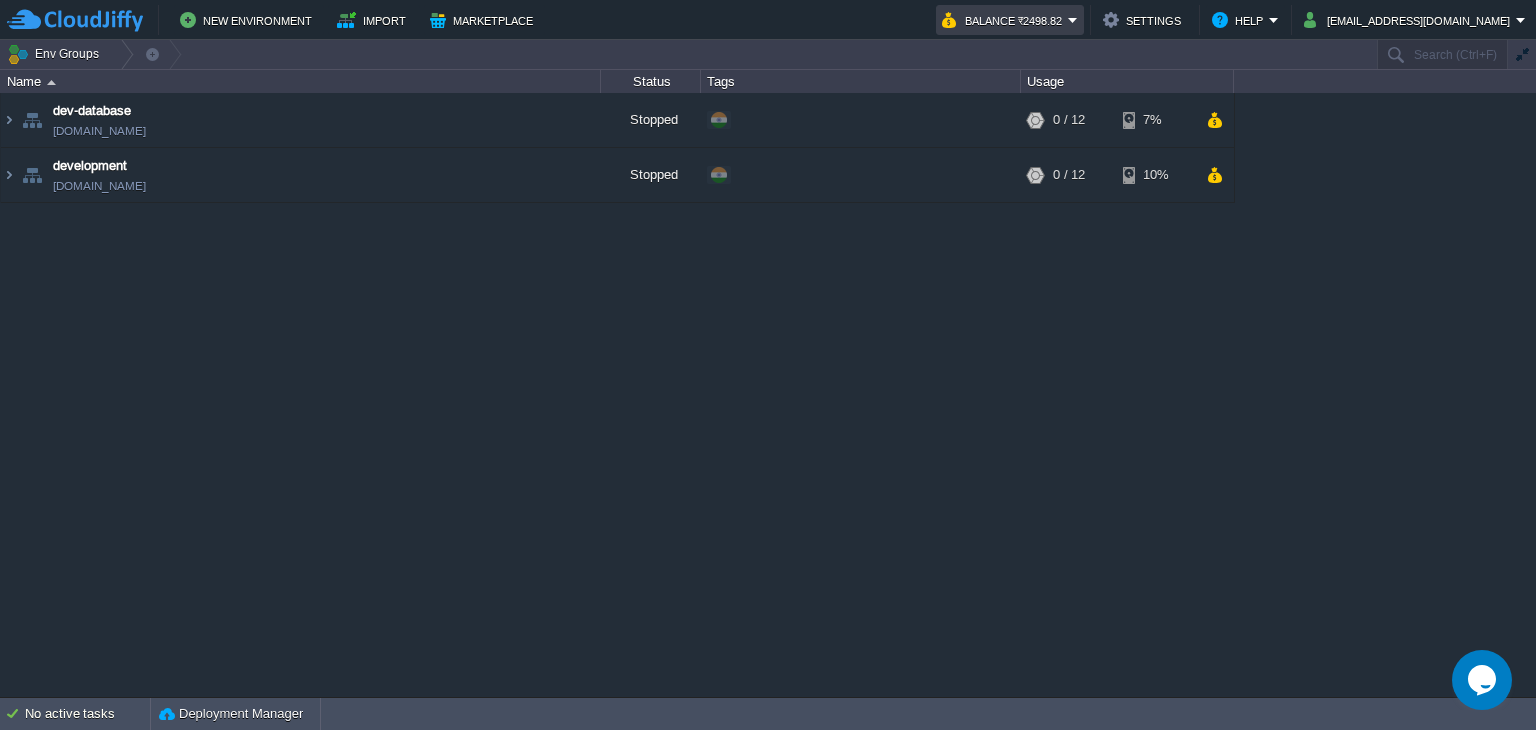 click on "Balance ₹2498.82" at bounding box center (1010, 20) 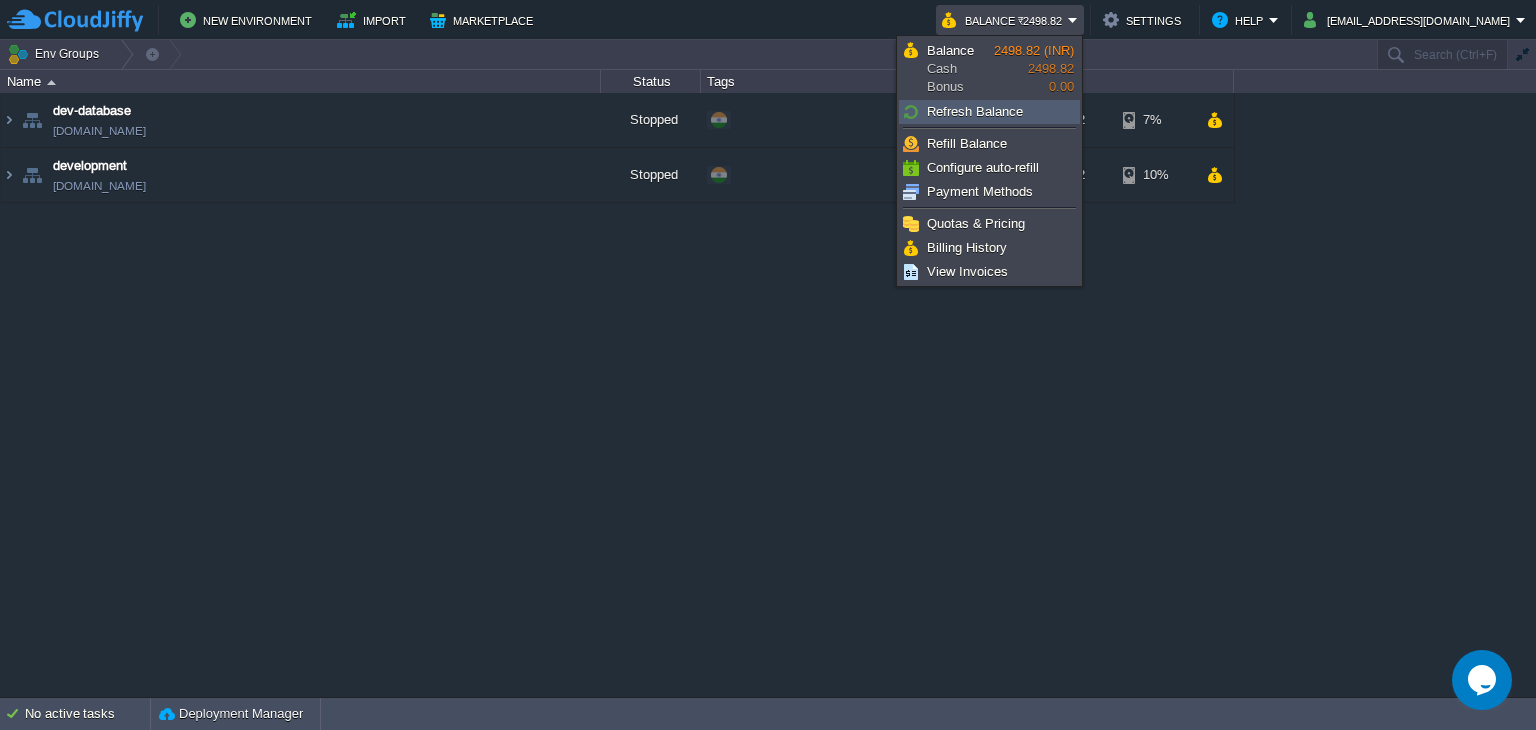 click on "Refresh Balance" at bounding box center [975, 111] 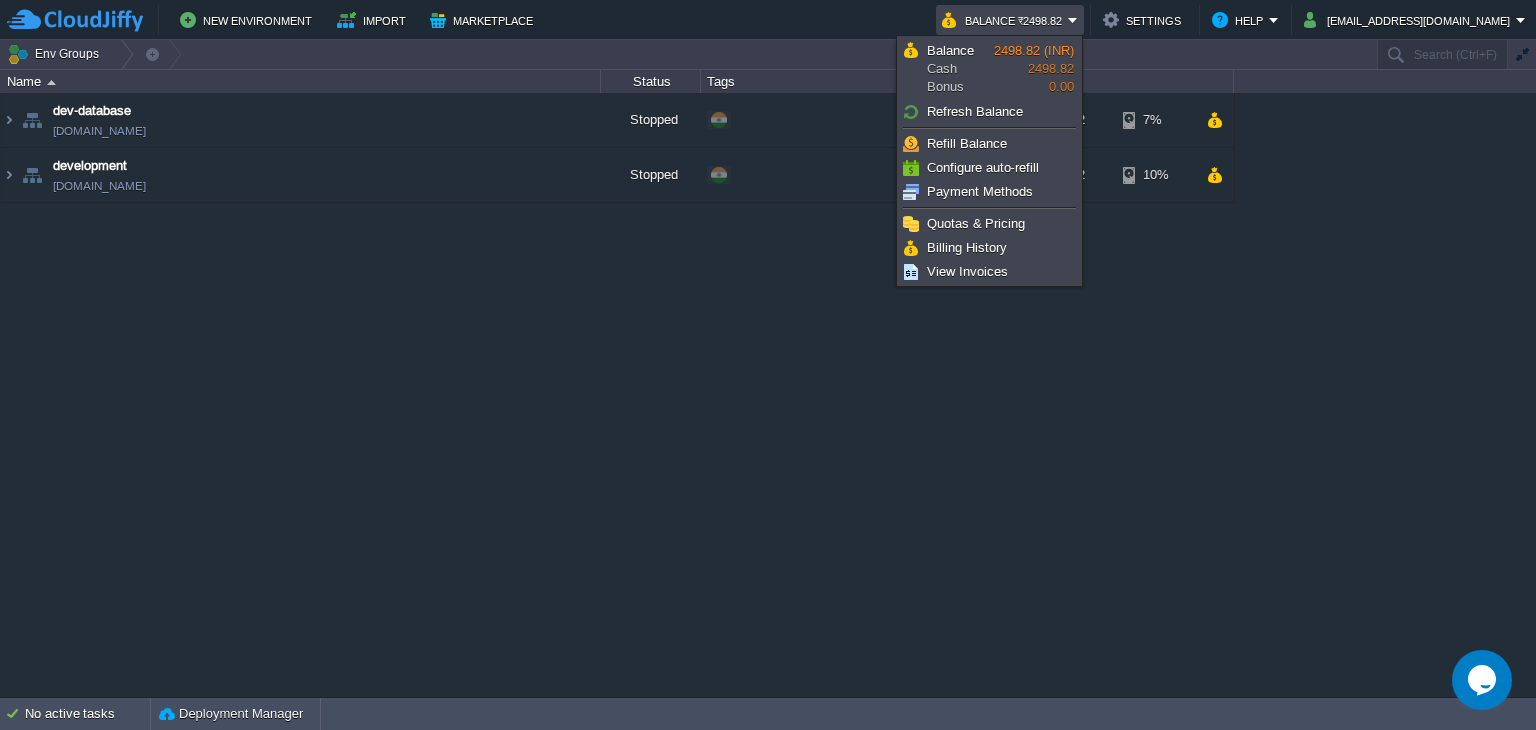click on "dev-database [DOMAIN_NAME] Stopped                                 + Add to Env Group                                                                                                                                                            RAM                 0%                                         CPU                 0%                             0 / 12                    7%       development [DOMAIN_NAME] Stopped                                 + Add to Env Group                                                                                                                                                            RAM                 0%                                         CPU                 0%                             0 / 12                    10%" at bounding box center (768, 395) 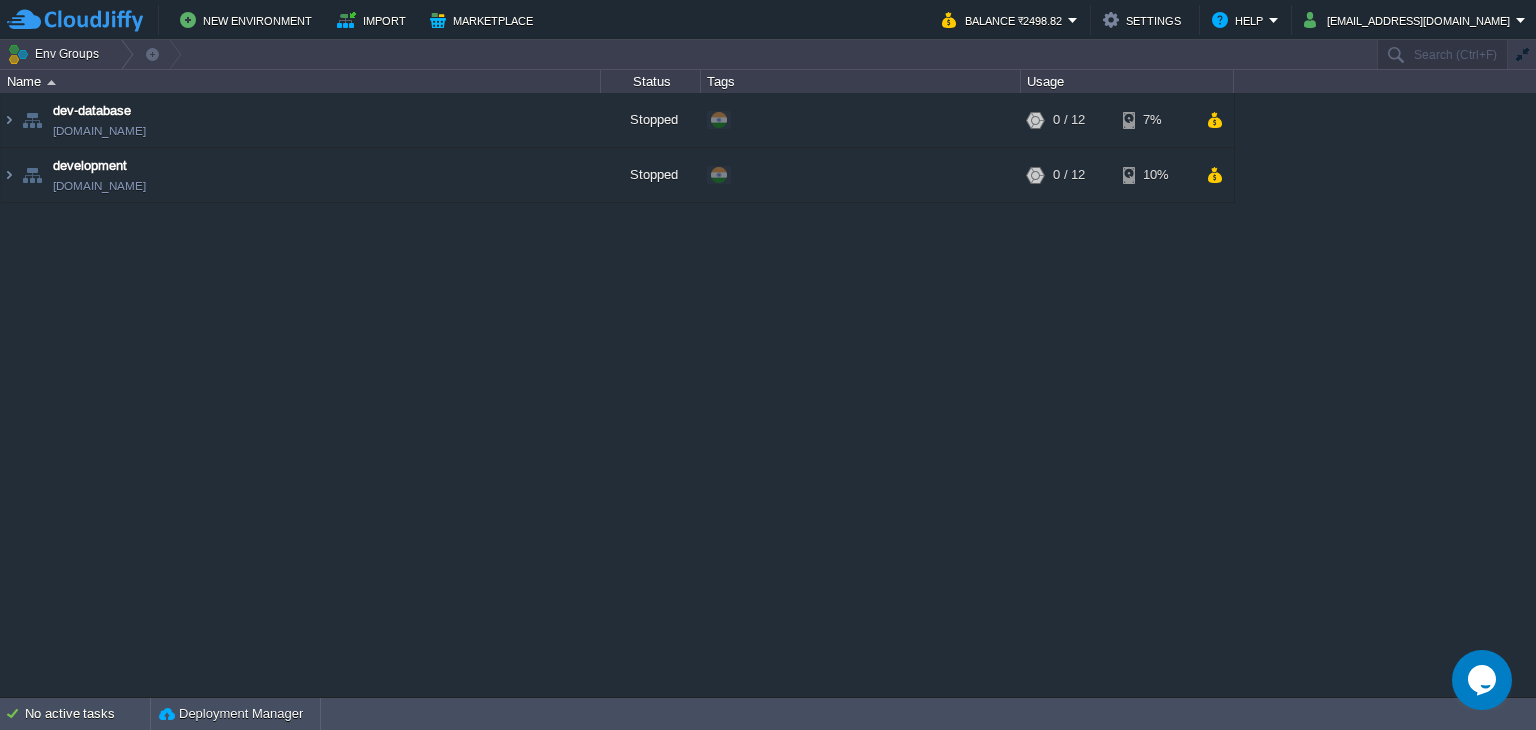 click on "Opens Chat This icon Opens the chat window." 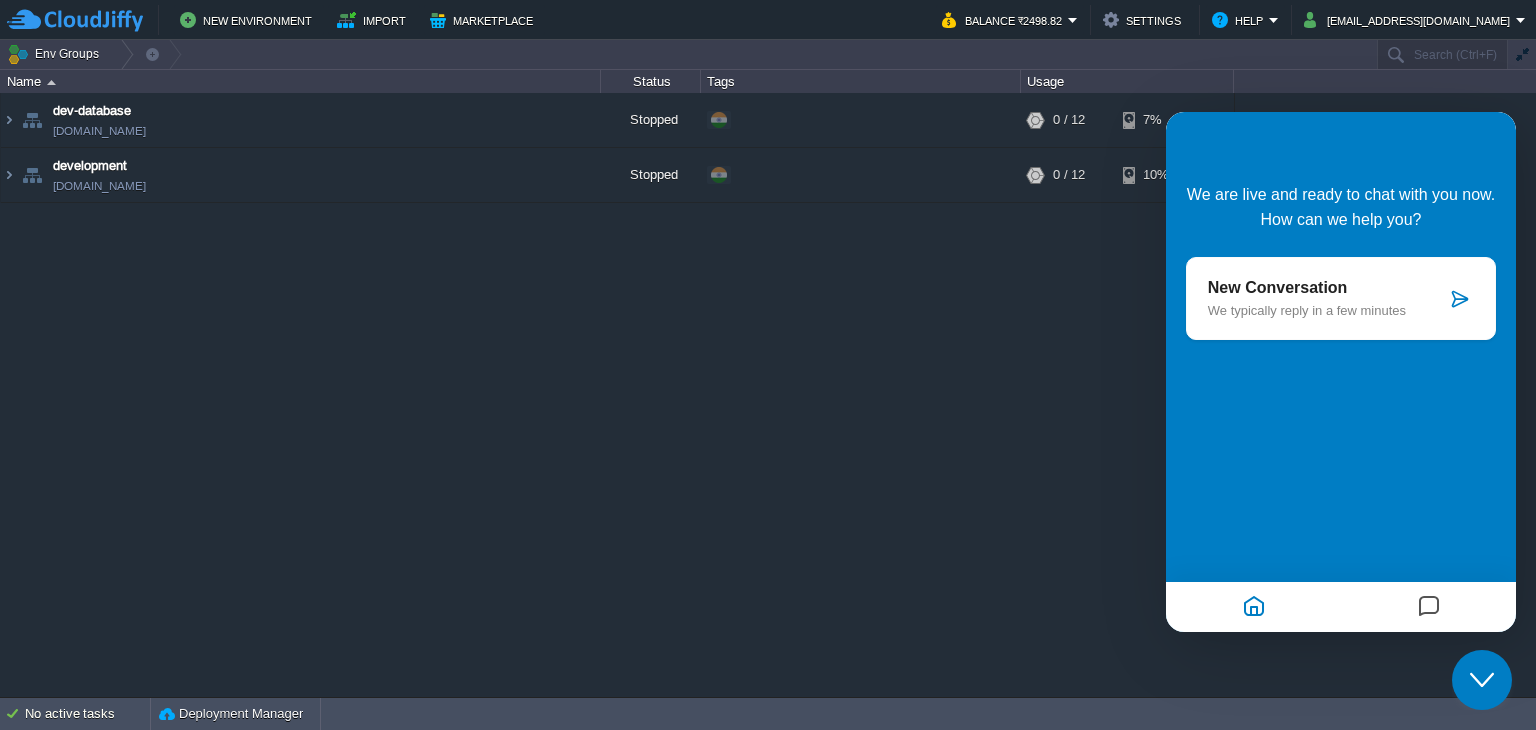 click on "New Conversation   We typically reply in a few minutes" at bounding box center [1327, 298] 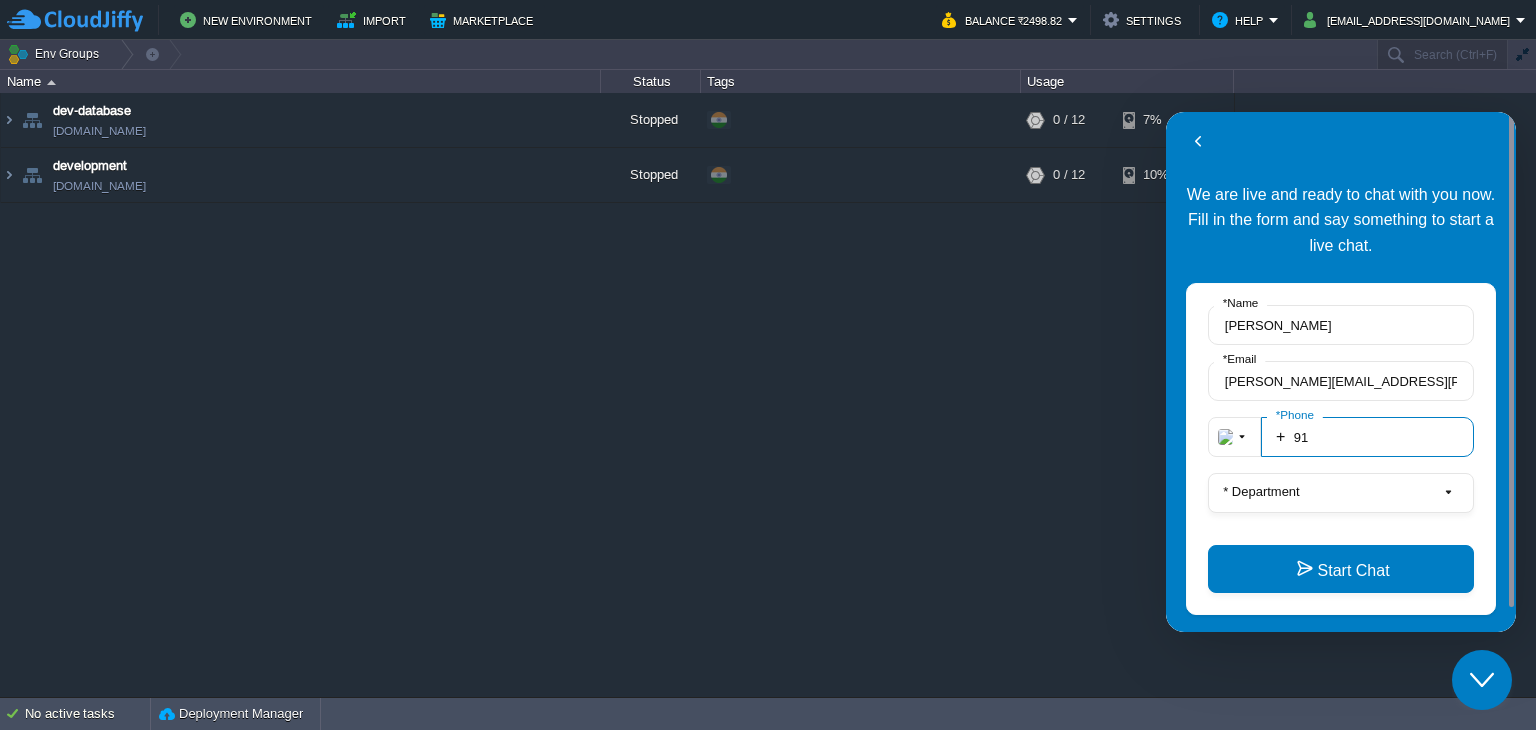 click on "91" at bounding box center [1367, 437] 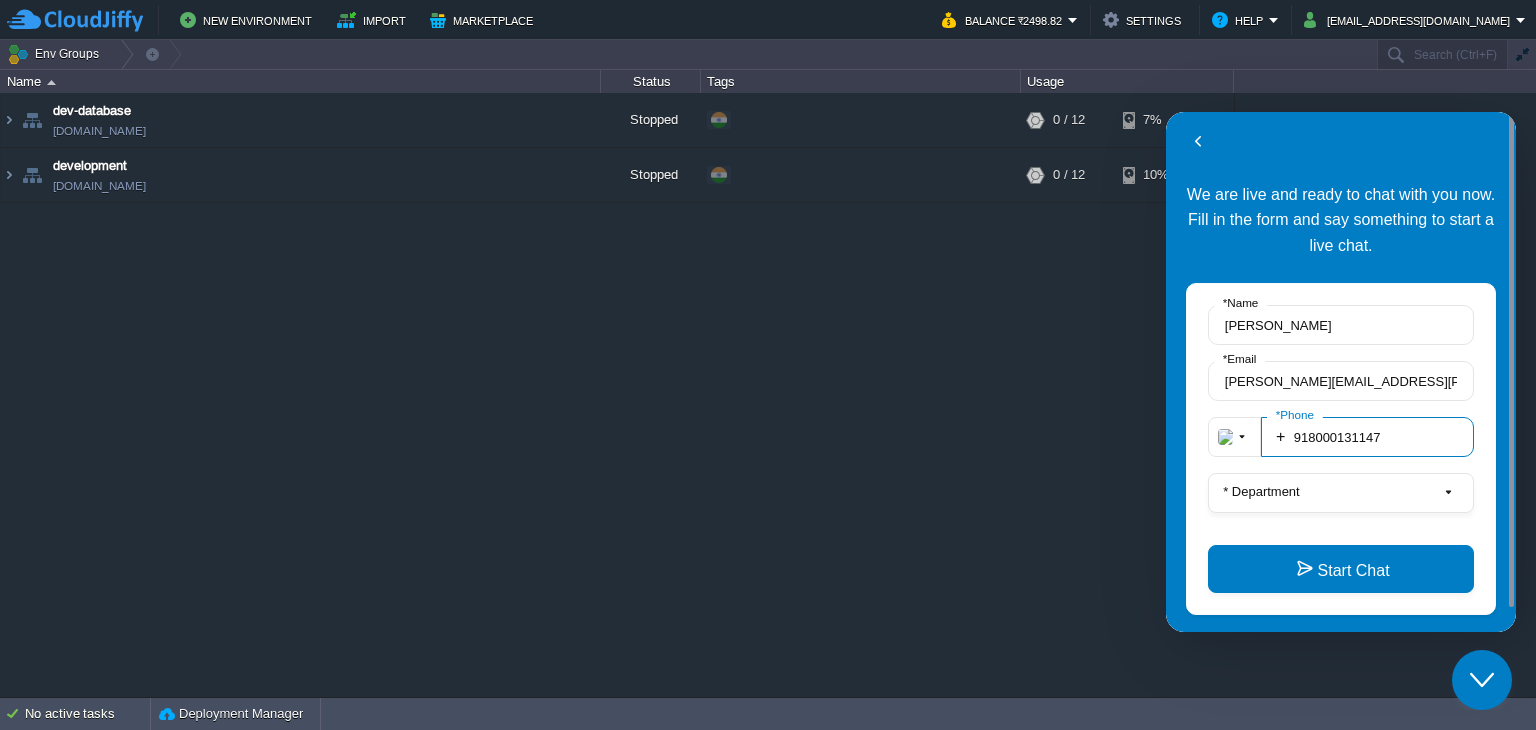 type on "918000131147" 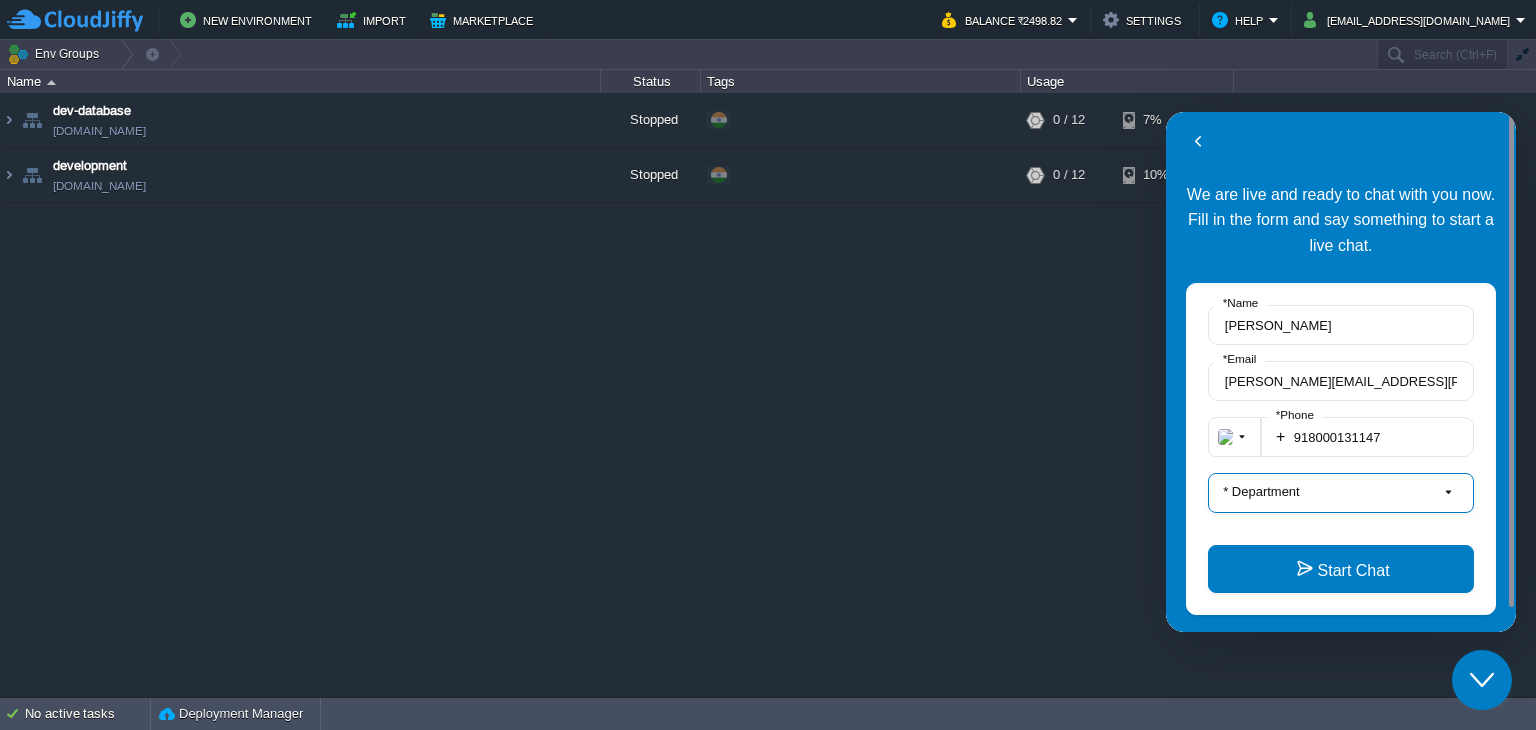 type 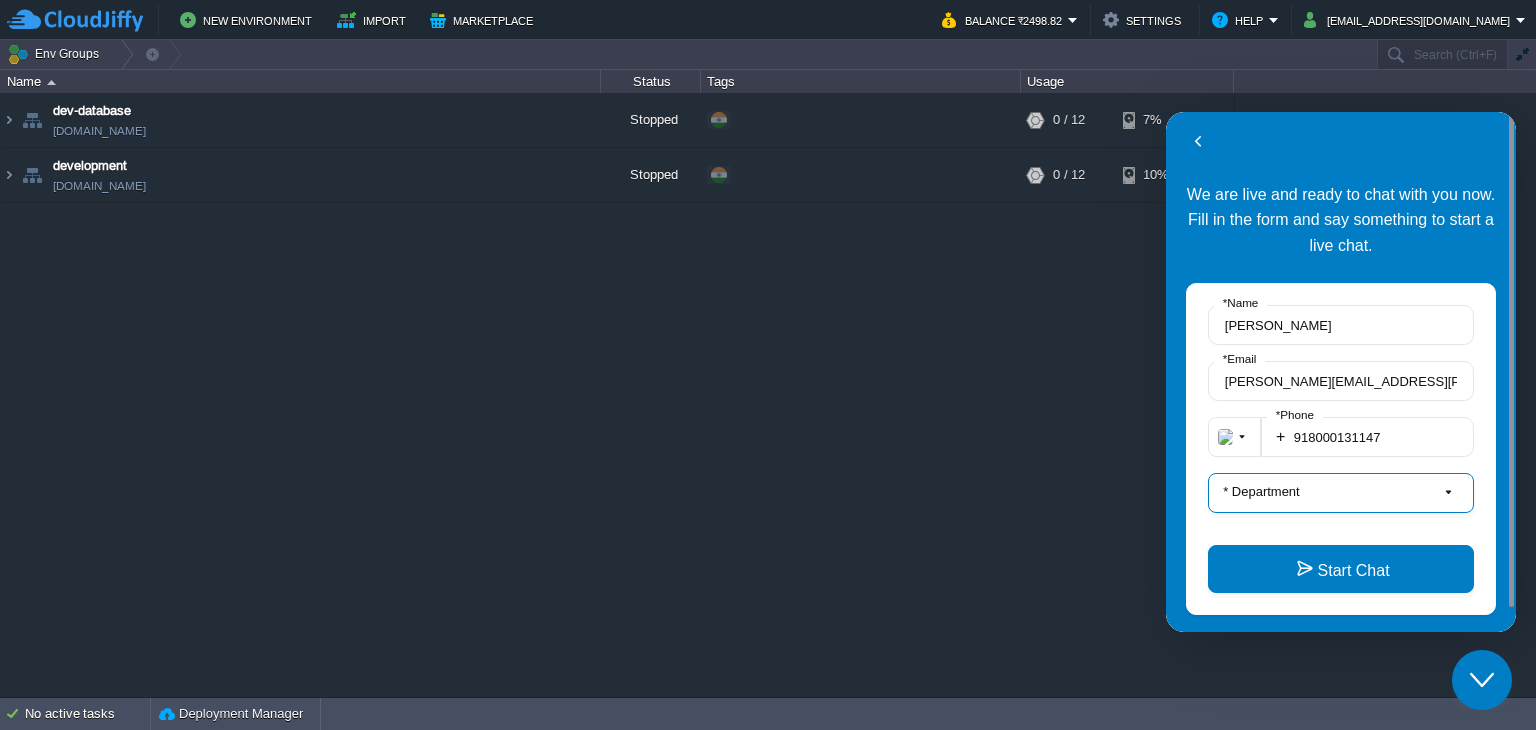 click on "* Department" at bounding box center [1341, 493] 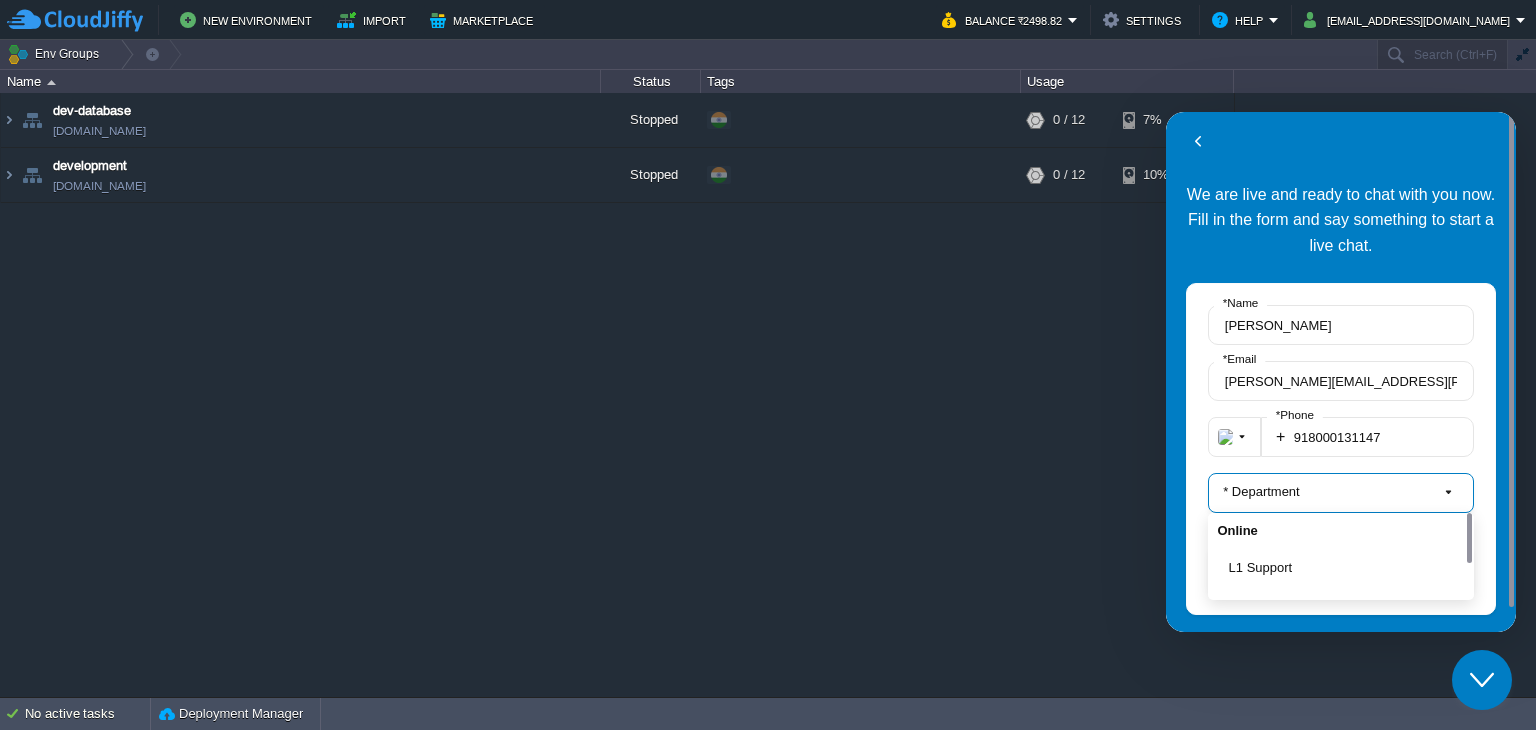 scroll, scrollTop: 62, scrollLeft: 0, axis: vertical 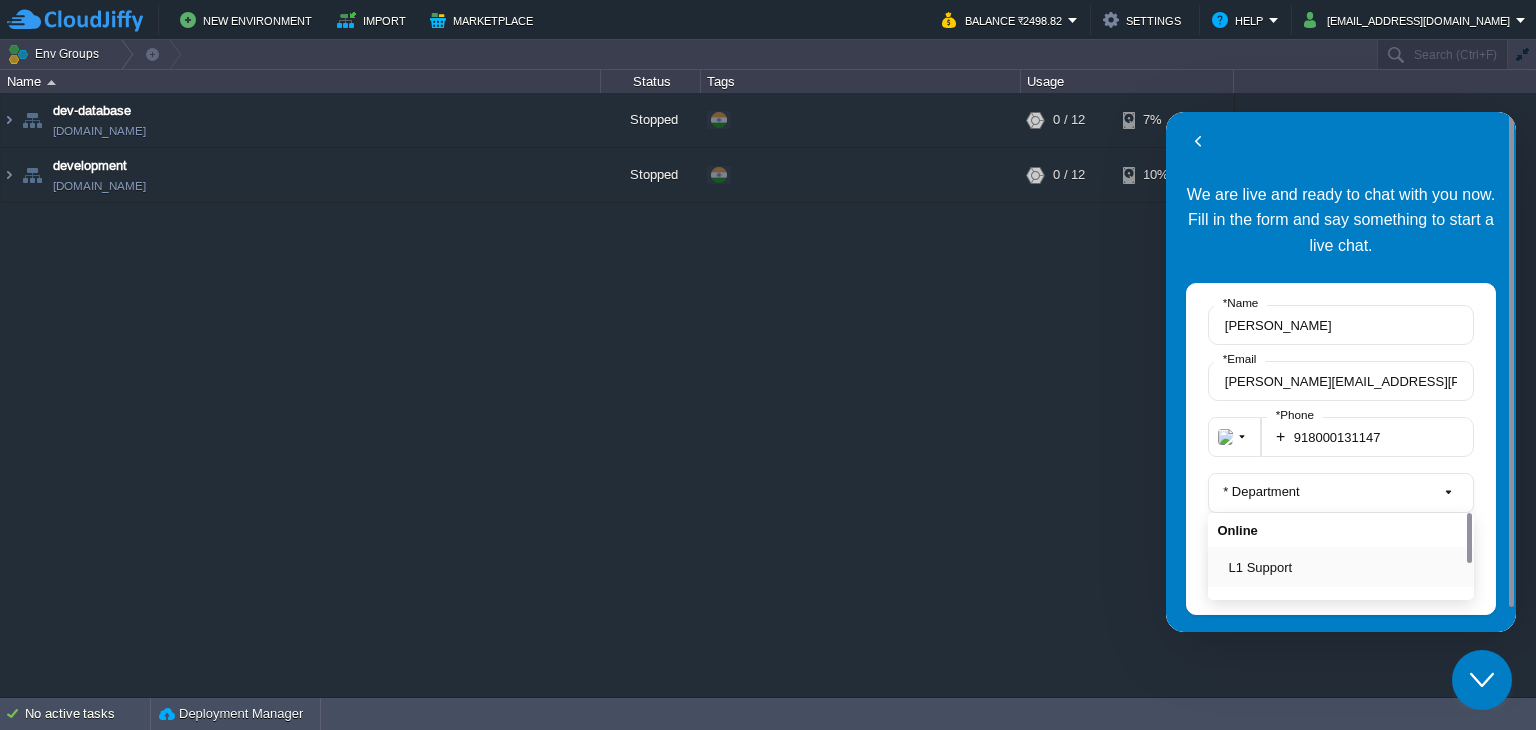 click on "L1 Support" at bounding box center (1347, 567) 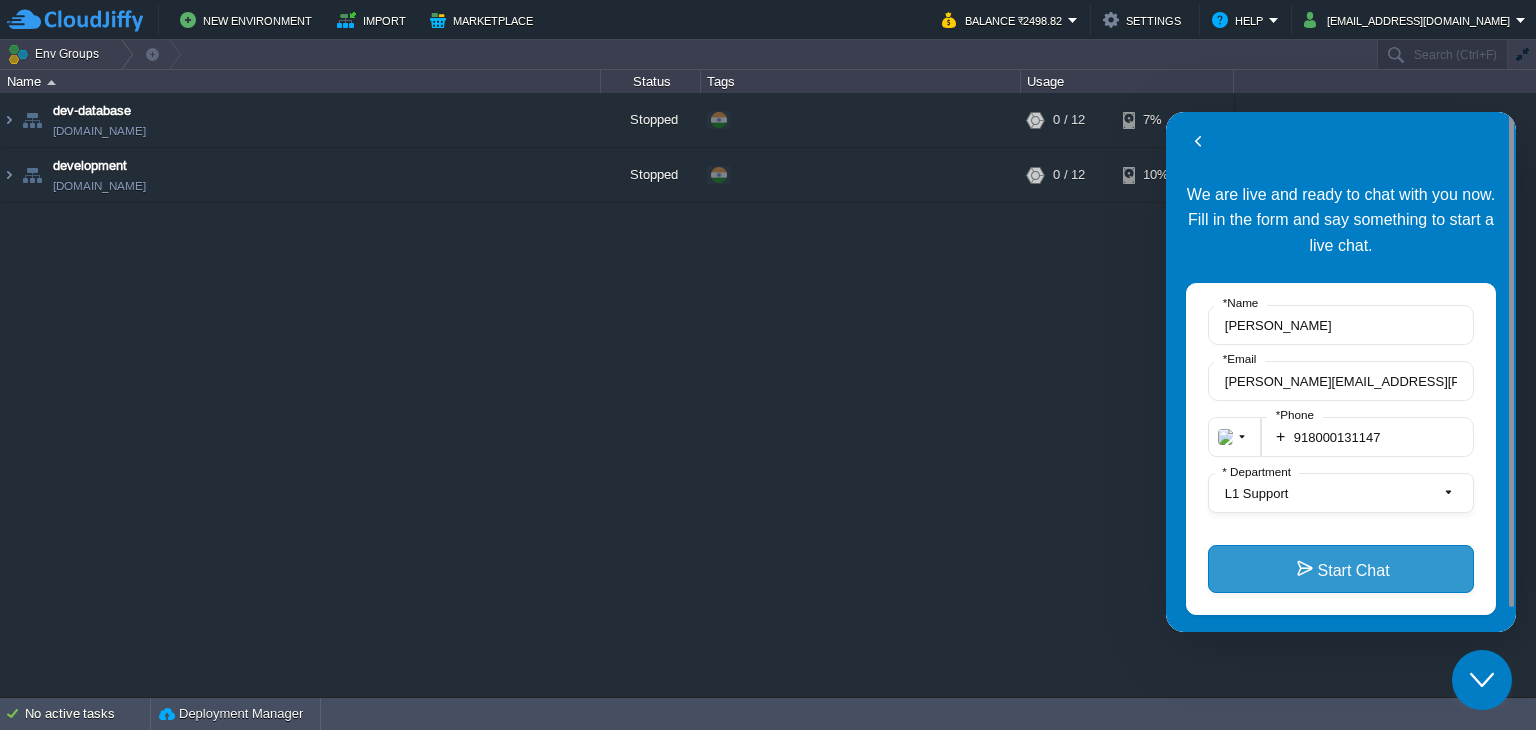 click on "Start Chat" at bounding box center (1341, 569) 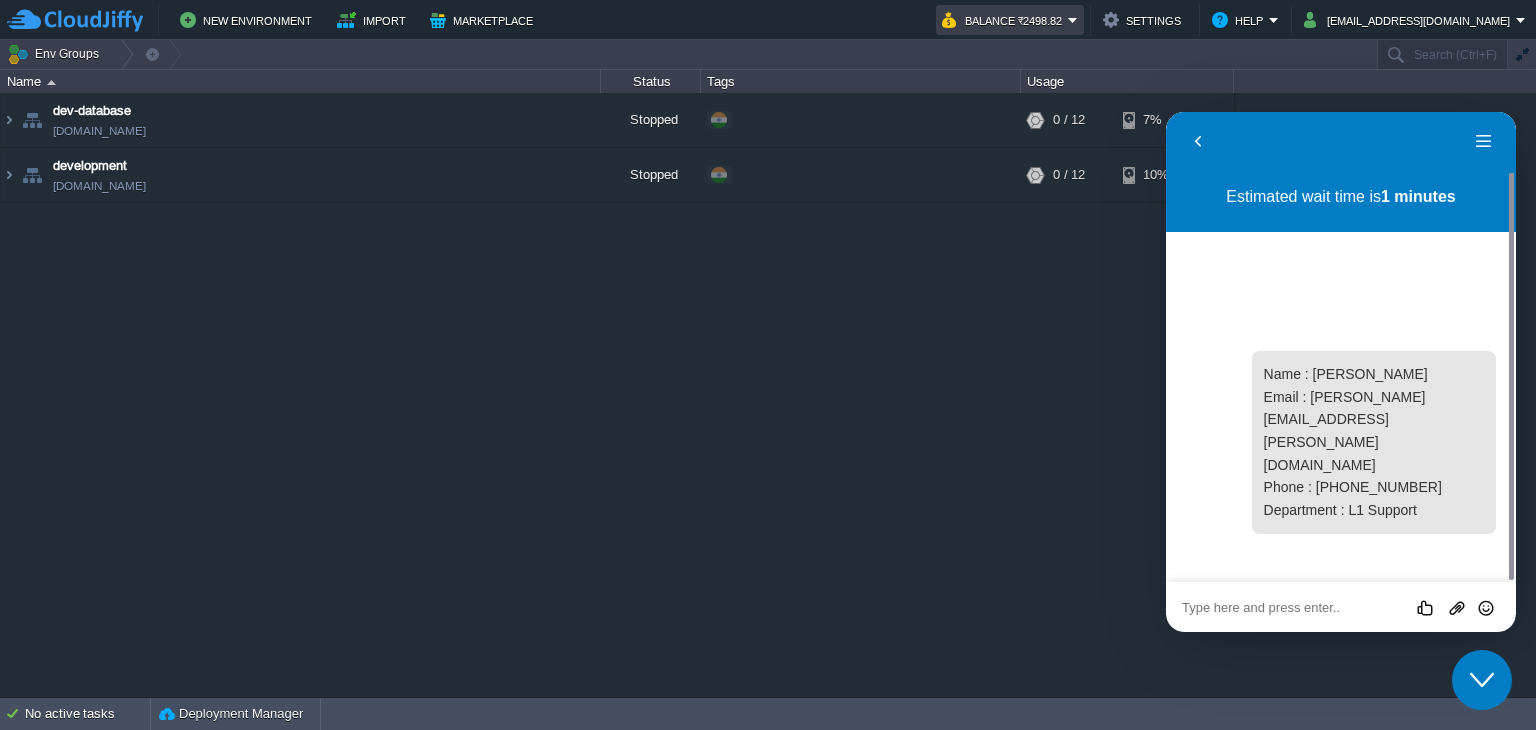 click on "Balance ₹2498.82" at bounding box center [1005, 20] 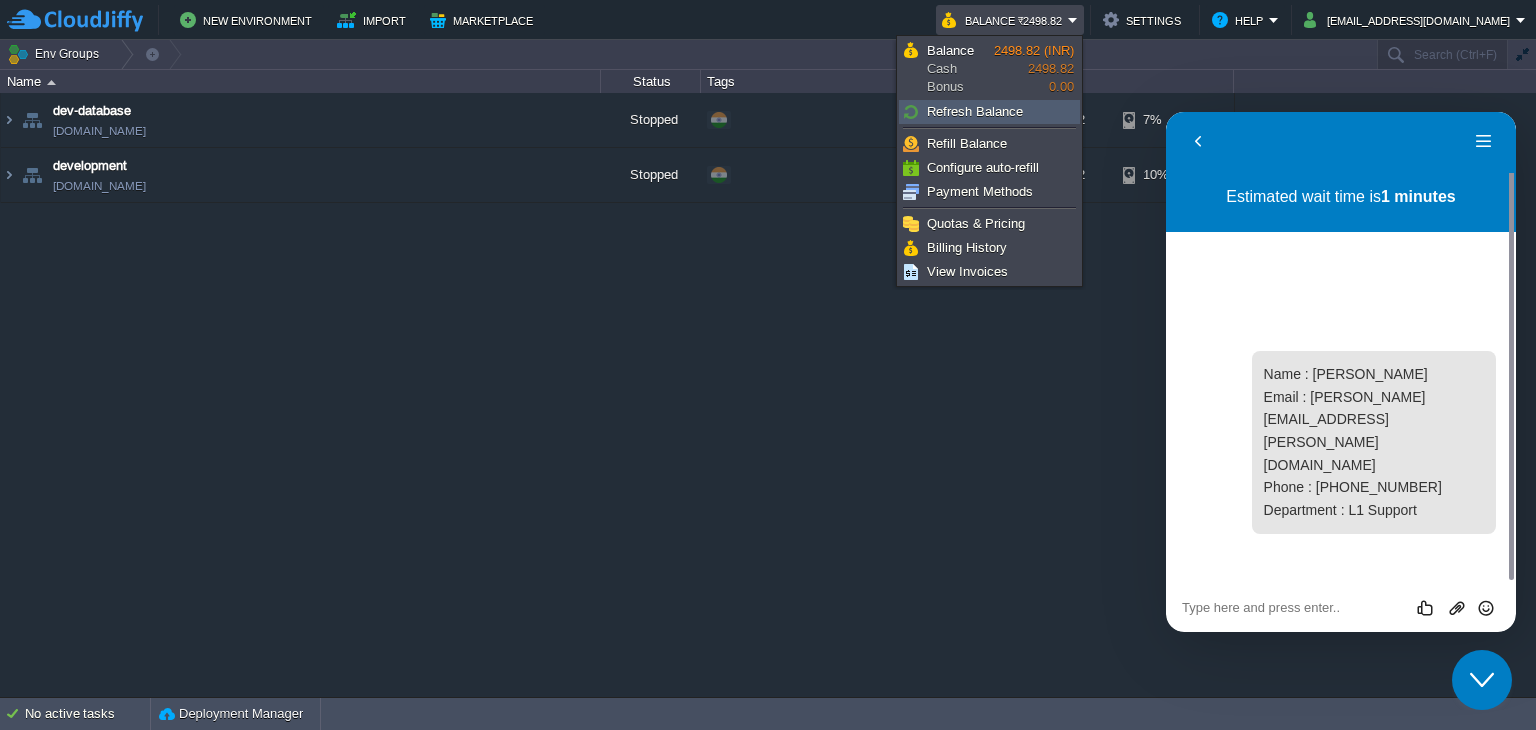 click on "Refresh Balance" at bounding box center [975, 111] 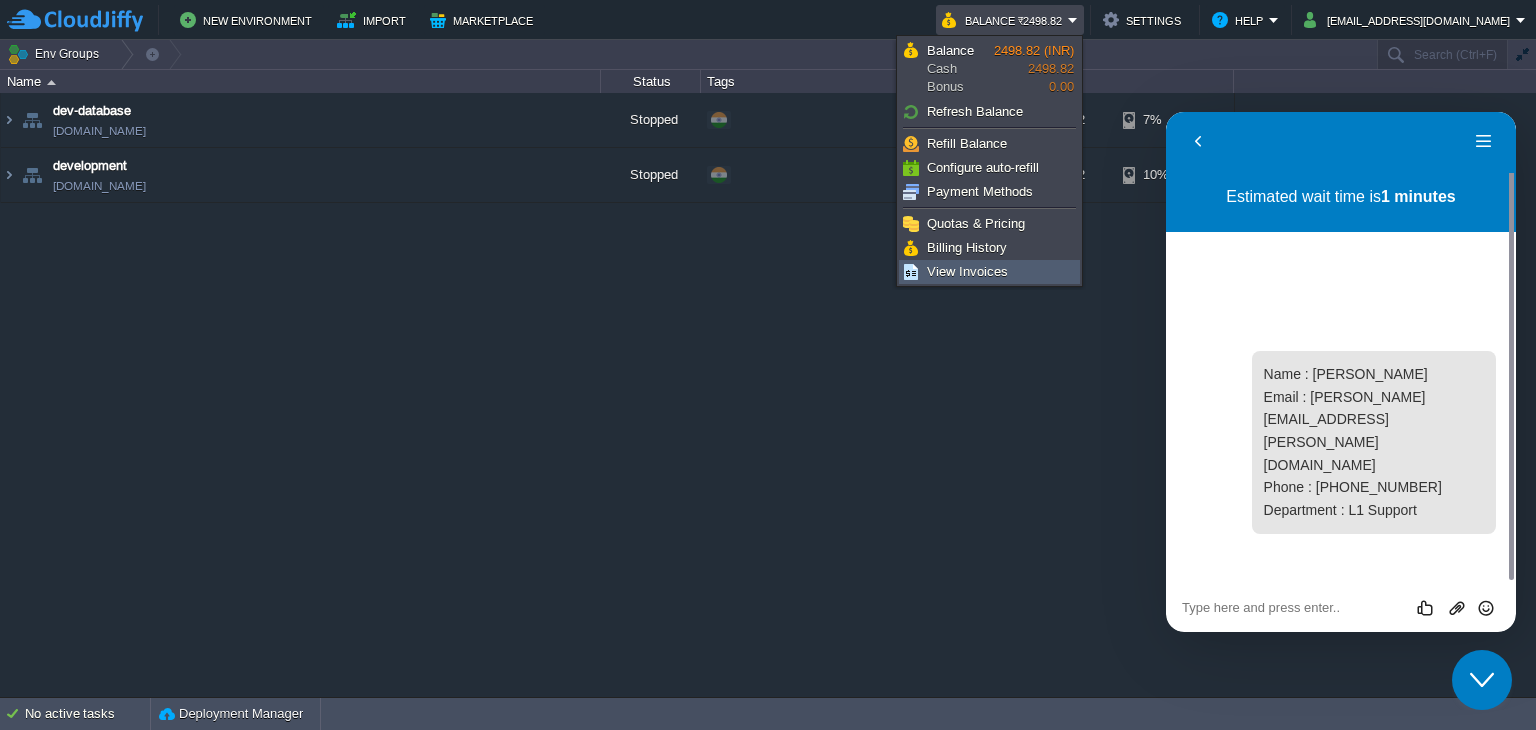 click on "View Invoices" at bounding box center (967, 271) 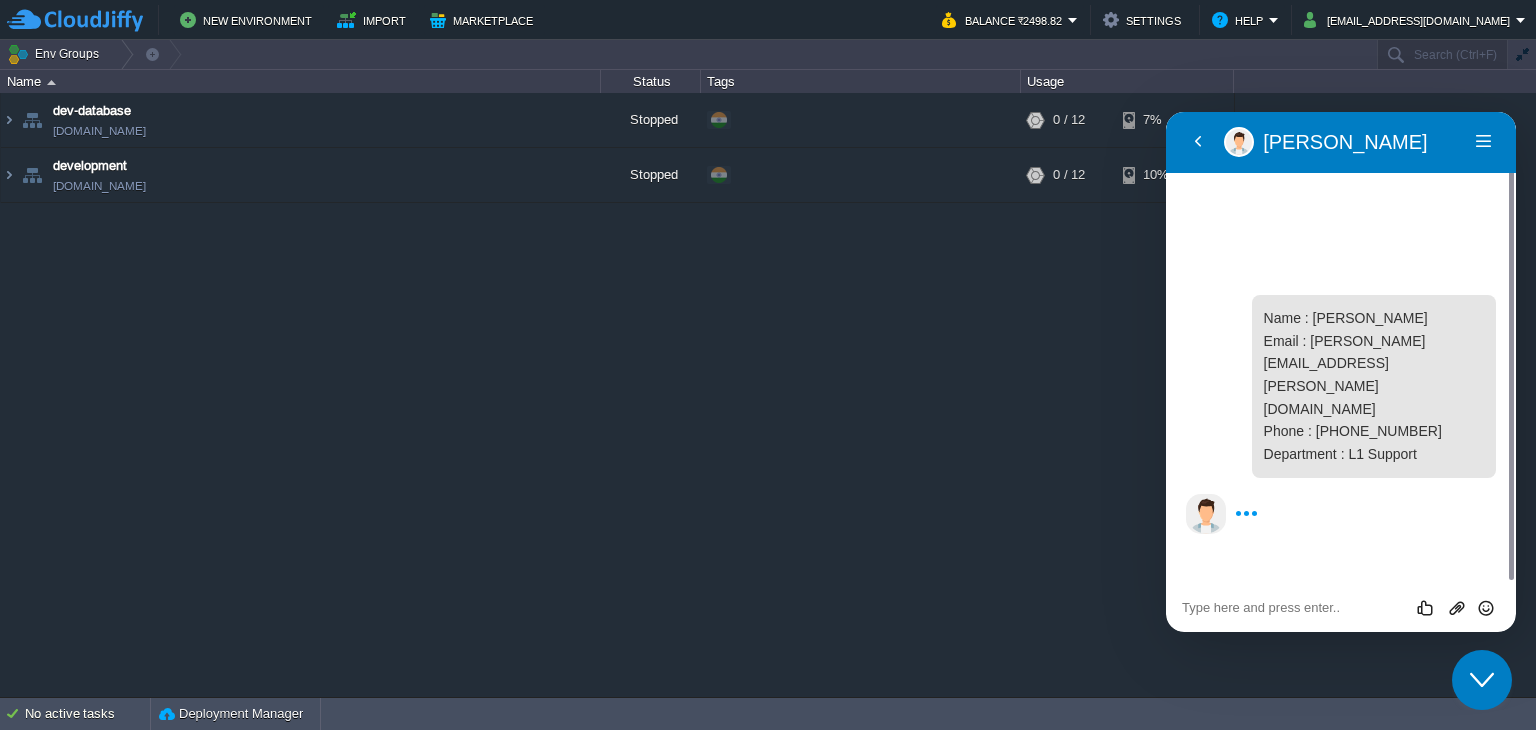 click at bounding box center [1166, 112] 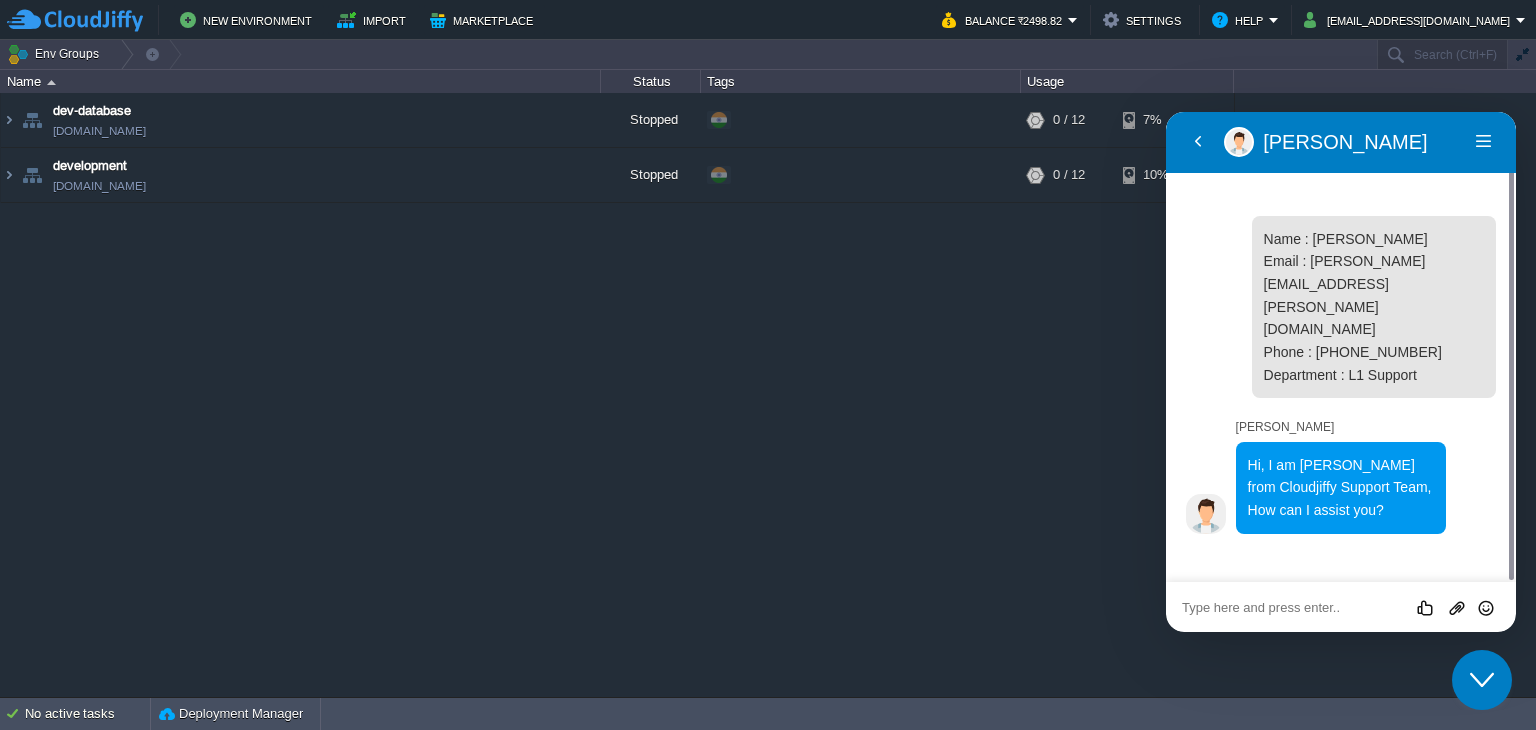 click at bounding box center (1166, 112) 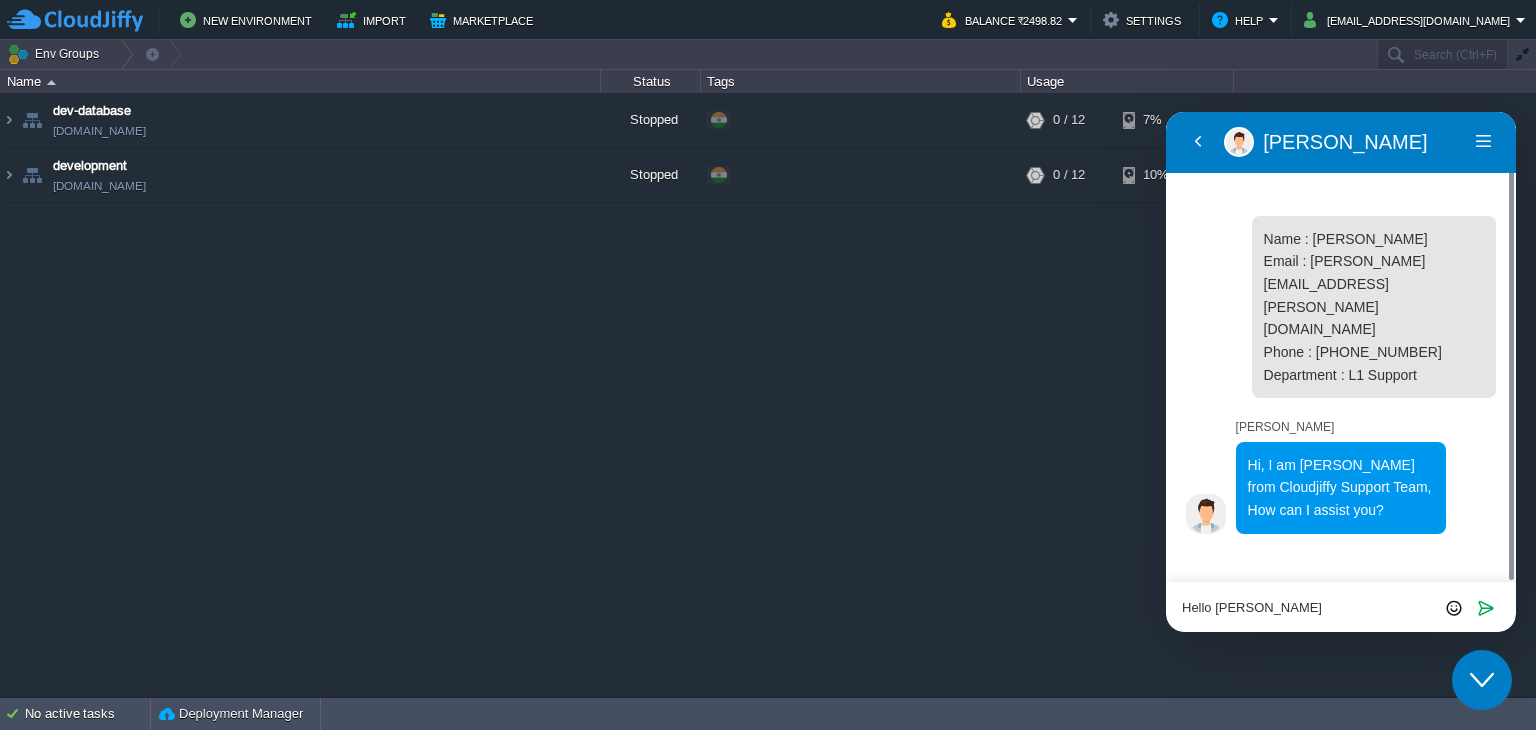 type on "Hello [PERSON_NAME]" 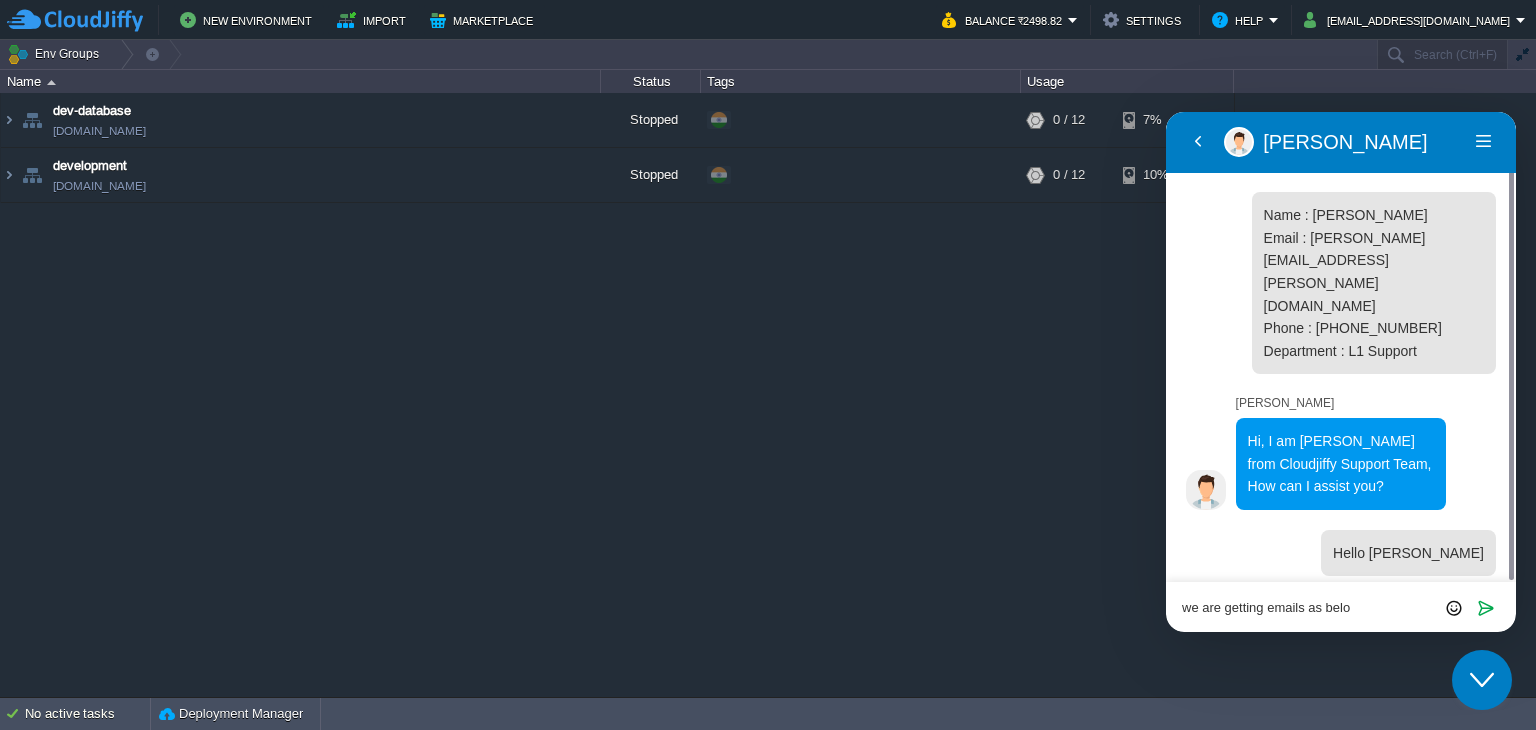 type on "we are getting emails as below" 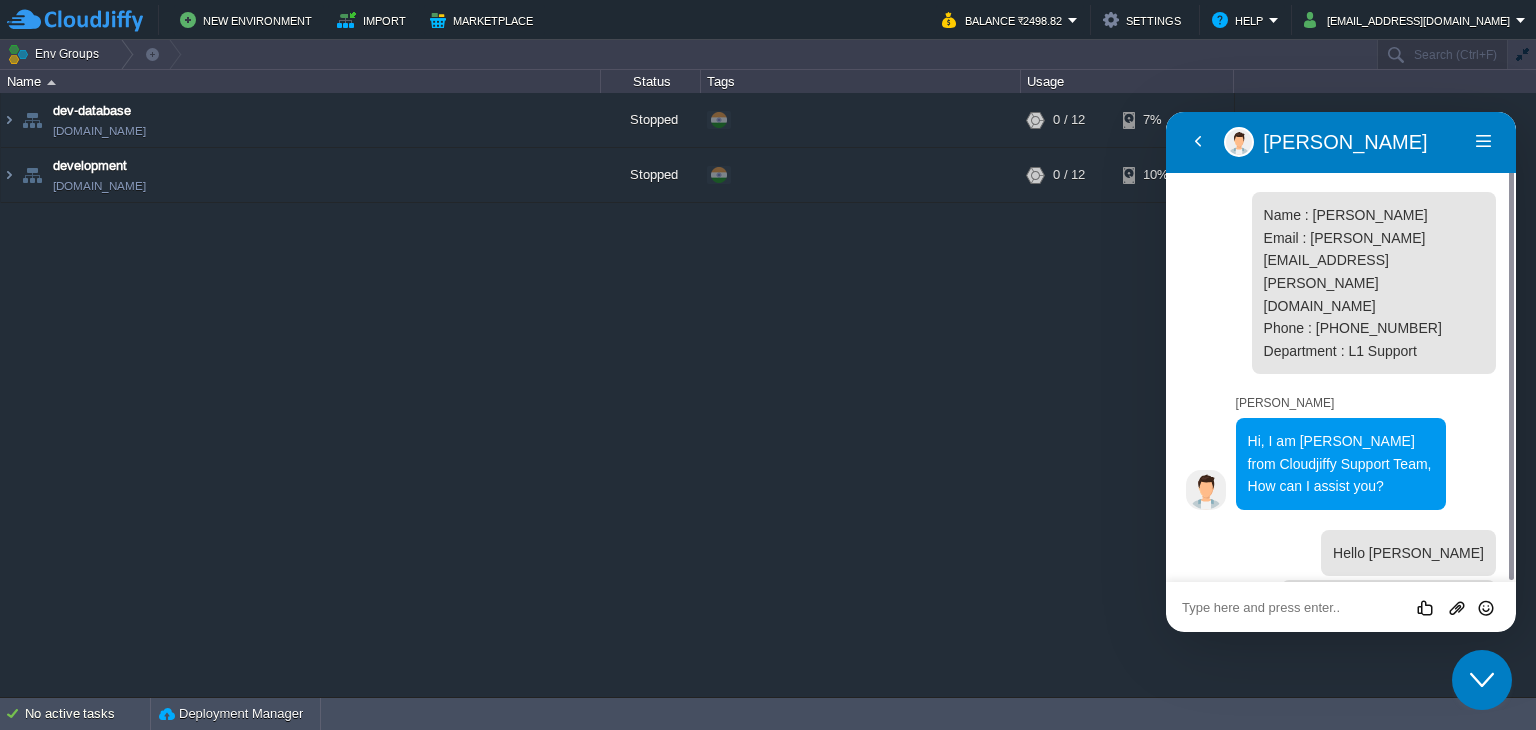 scroll, scrollTop: 16, scrollLeft: 0, axis: vertical 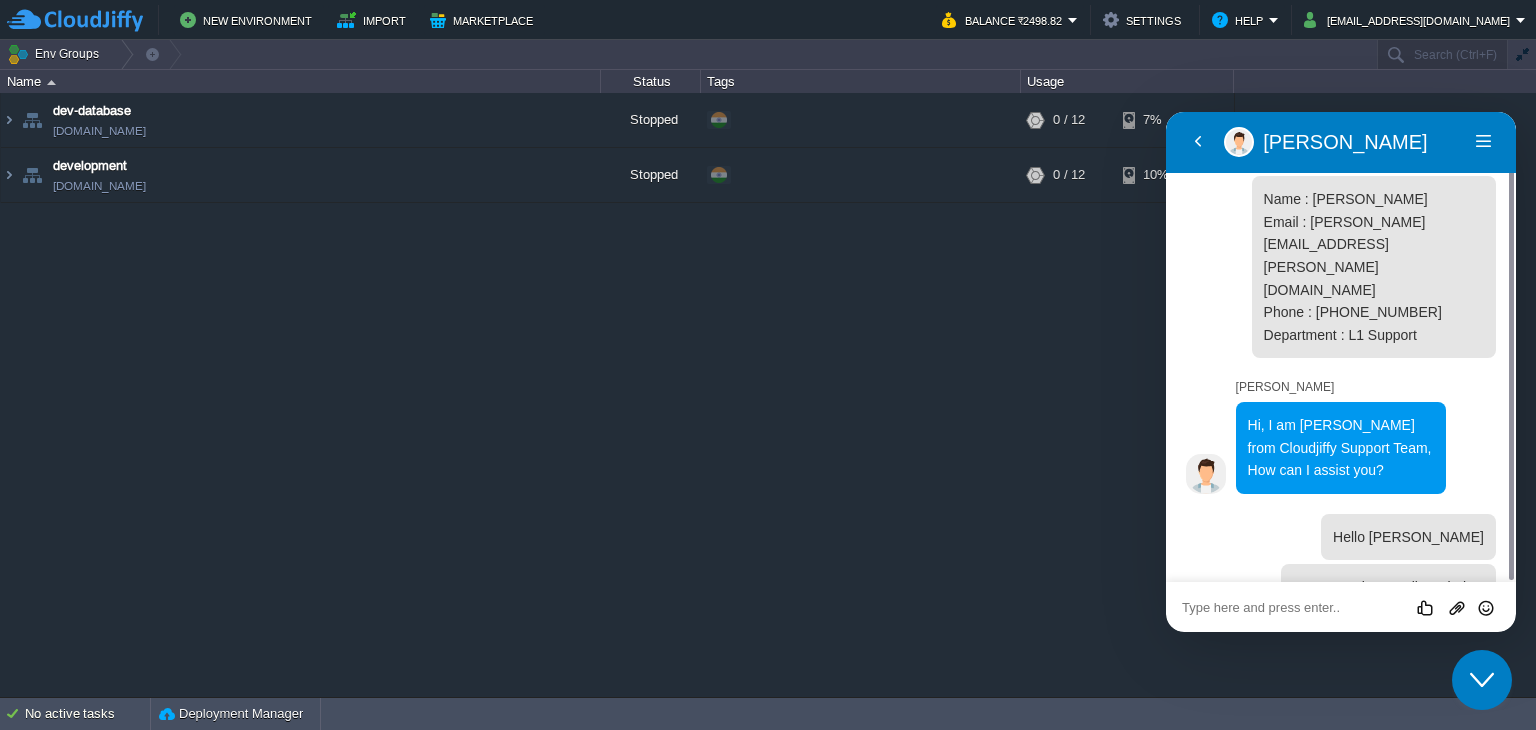 paste on "Hello Atlantick,
Trust all is well at your end.
Did you get a chance to go through my last email in regards to the overdue invoice?
Your outstanding payment as on [DATE] is INR 5,900 + taxes. You can view the outstanding invoices by logging into your client portal.
Please note that your CloudJiffy account will be deactivated if the pending payments are not cleared by the 15th of this month. Request you to please update us on the payment status.
If you have questions or queries please feel free to let us know.
Thank you.
Regards,
[PERSON_NAME]
CloudJiffy Team" 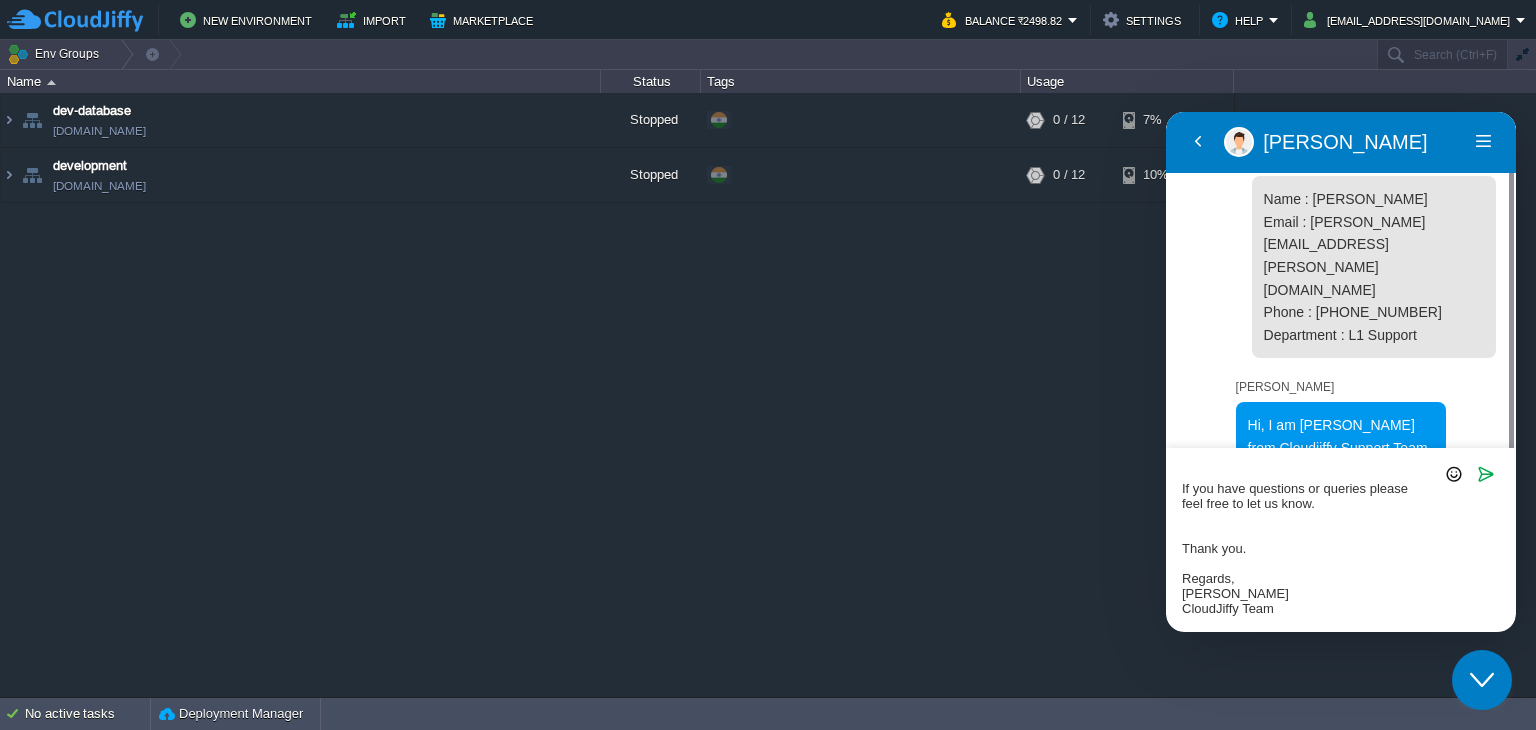 scroll, scrollTop: 0, scrollLeft: 0, axis: both 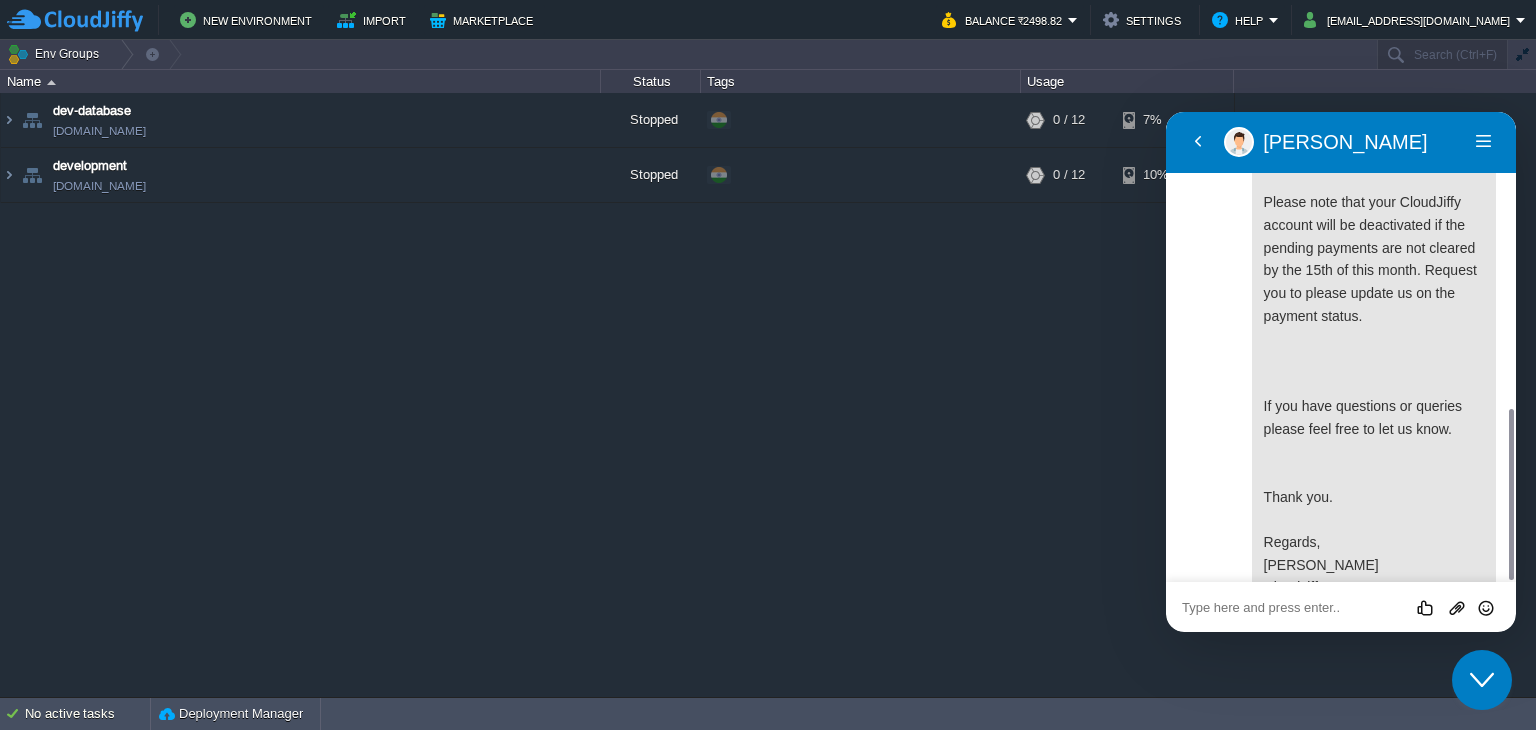 click at bounding box center [1166, 112] 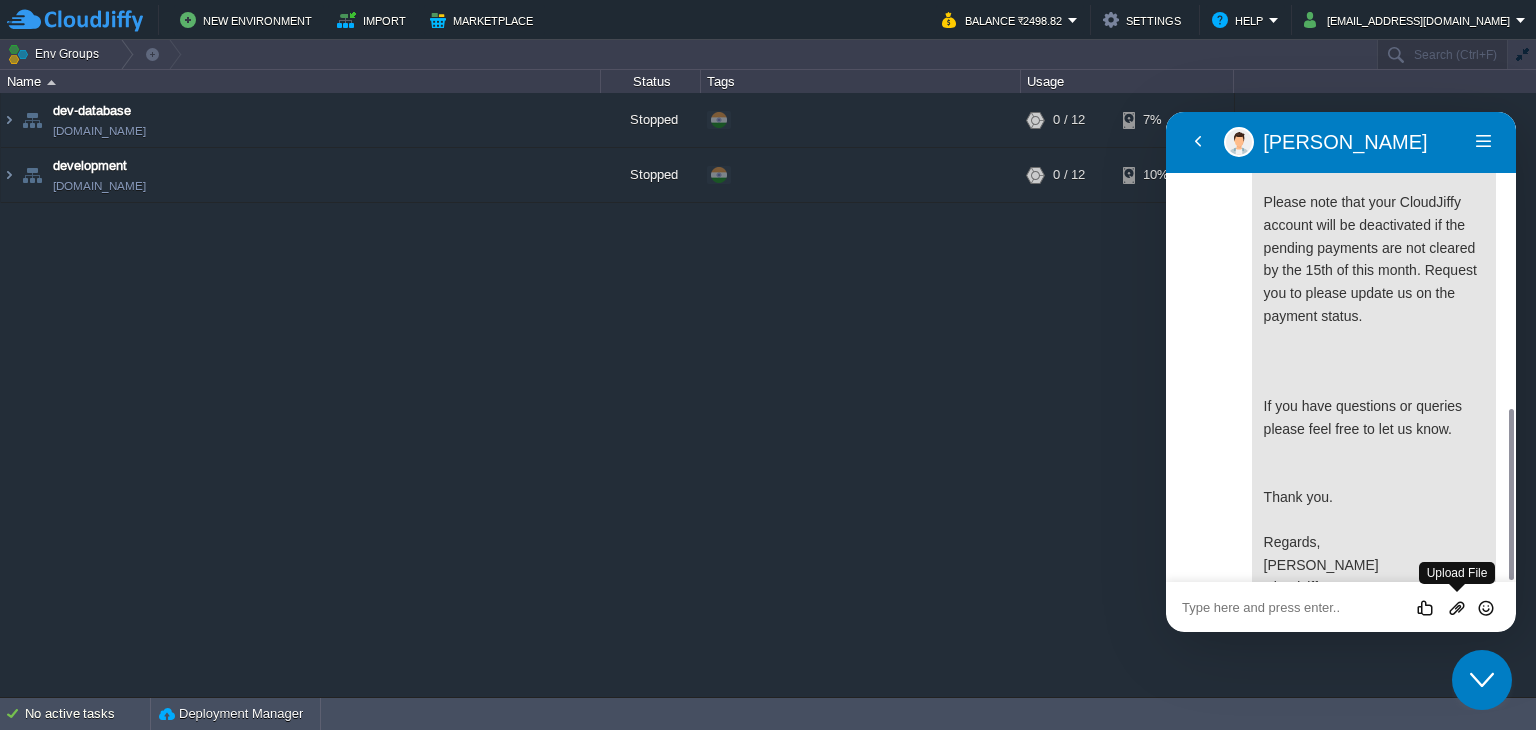 click at bounding box center (1457, 608) 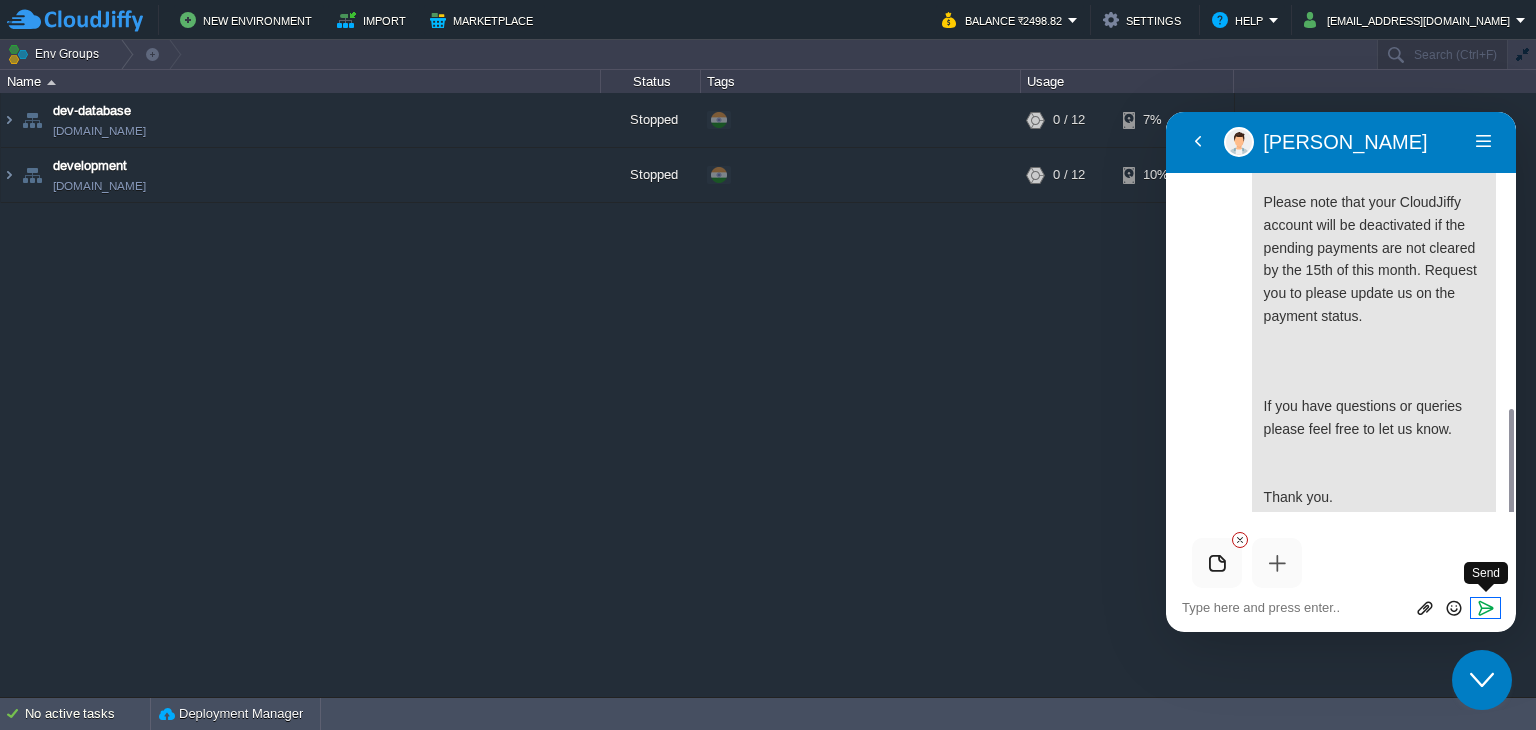 click at bounding box center [1486, 608] 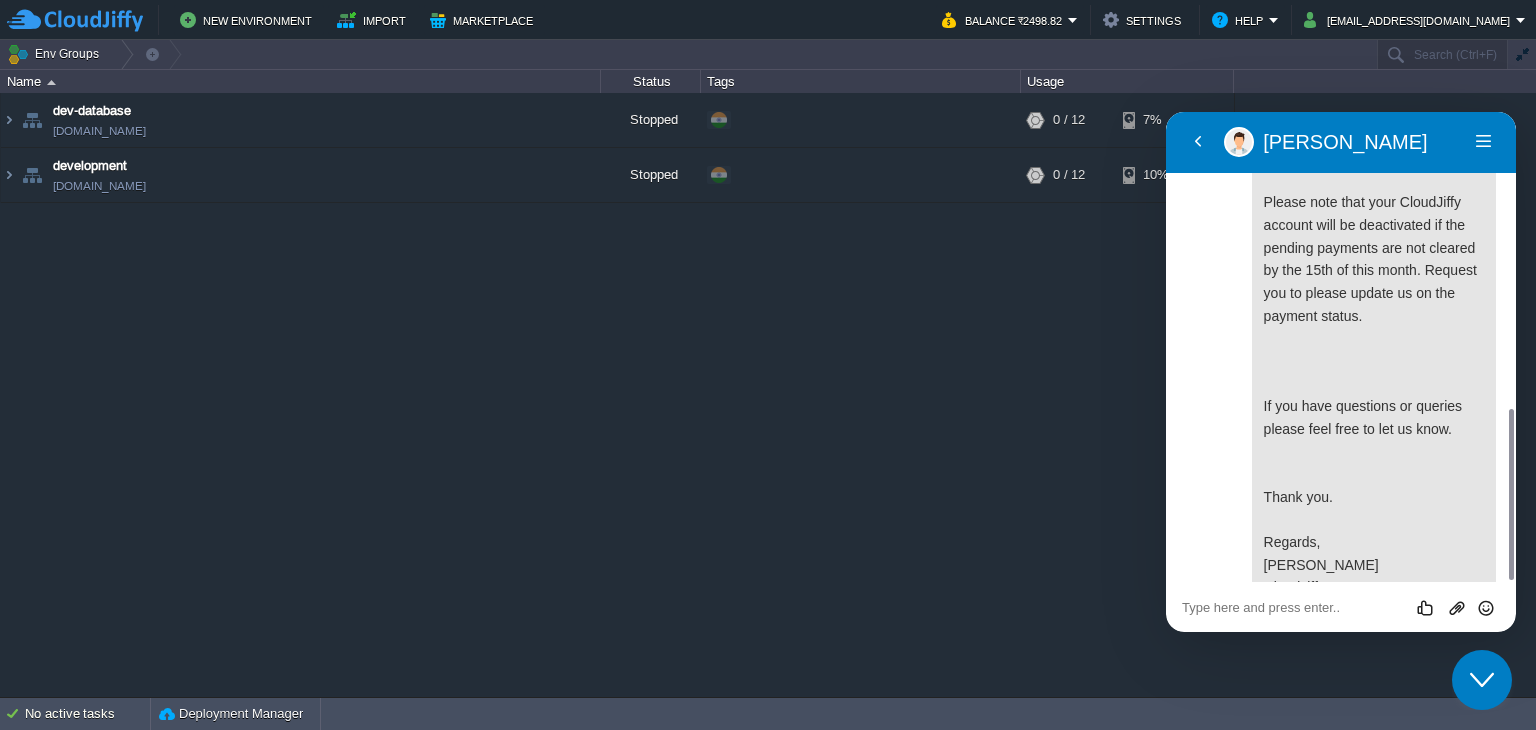 scroll, scrollTop: 878, scrollLeft: 0, axis: vertical 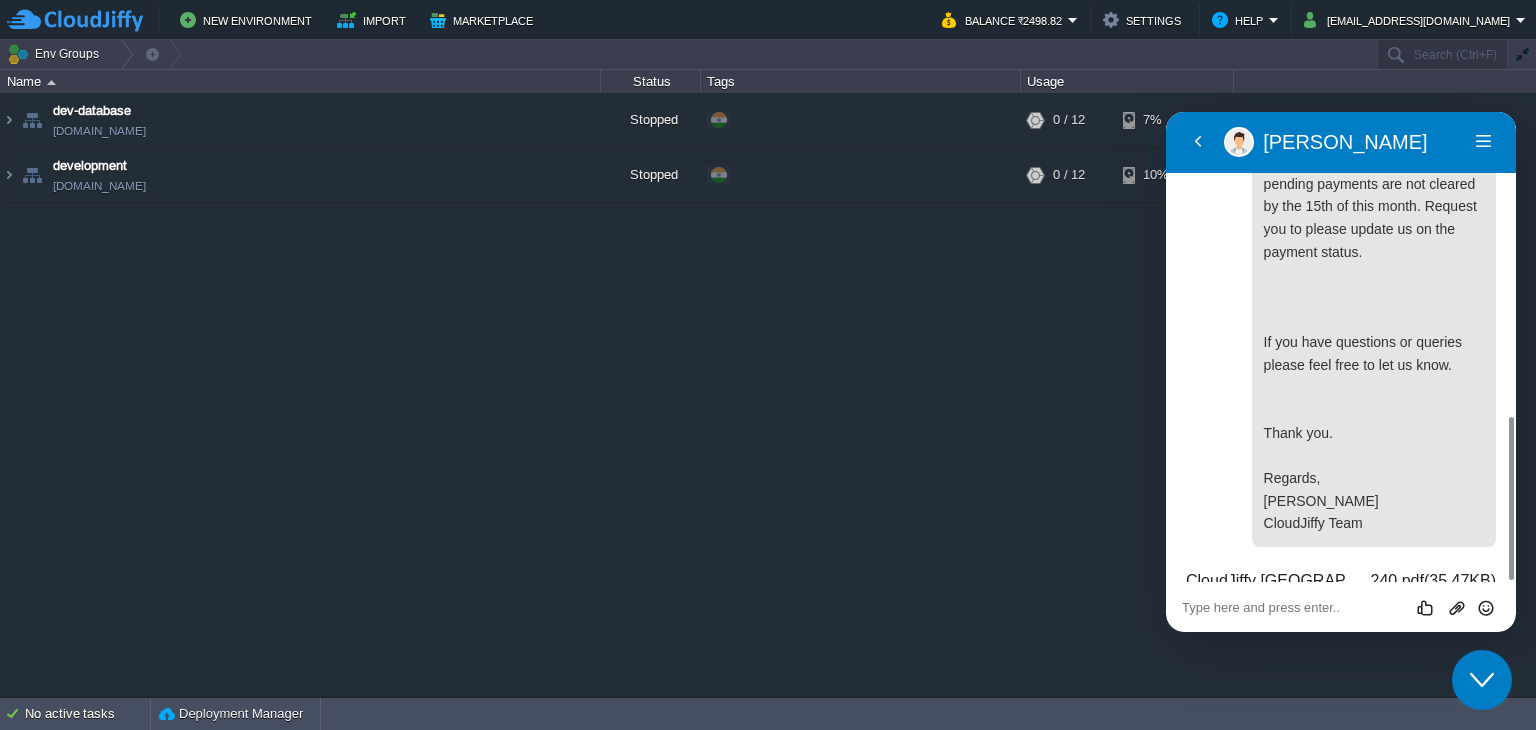 click at bounding box center [1166, 112] 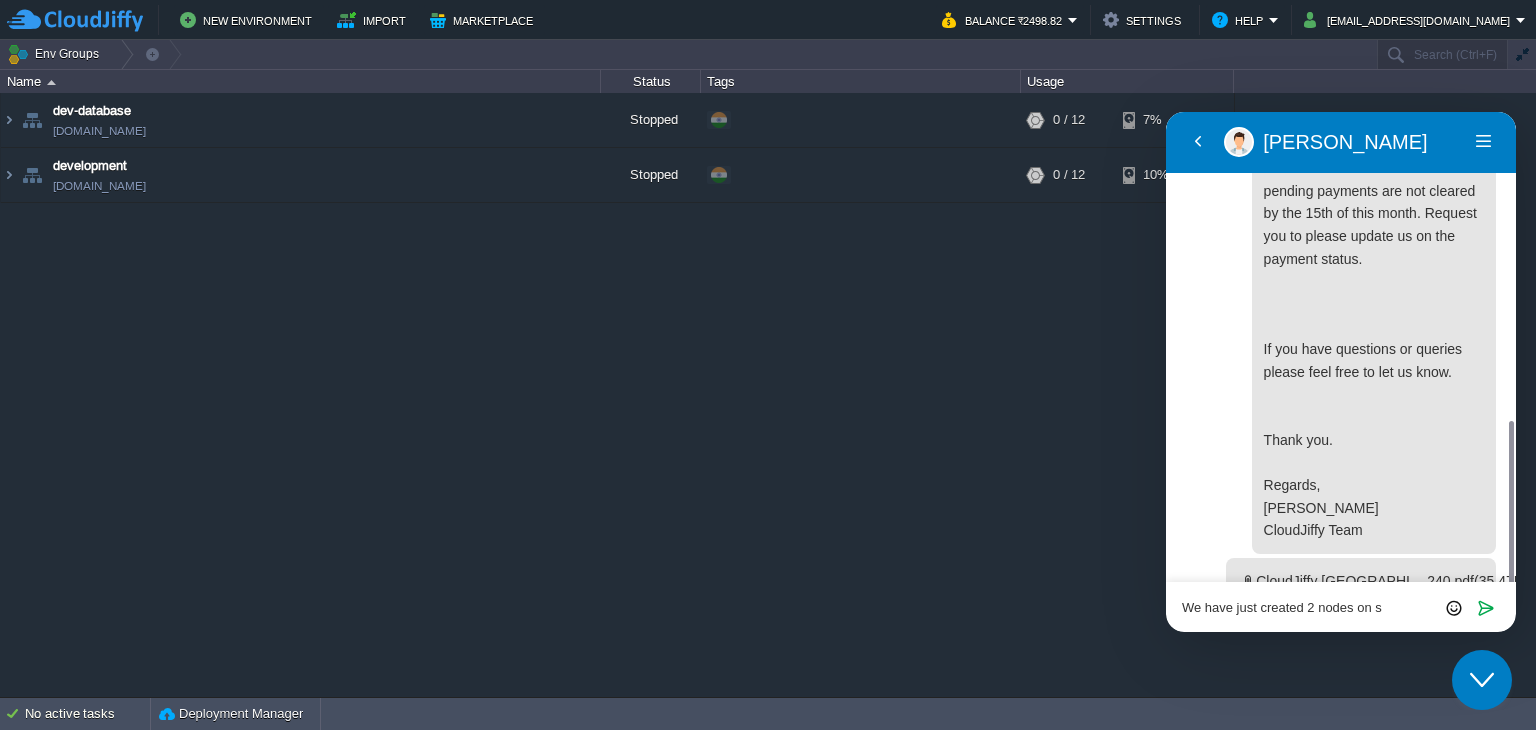 scroll, scrollTop: 865, scrollLeft: 0, axis: vertical 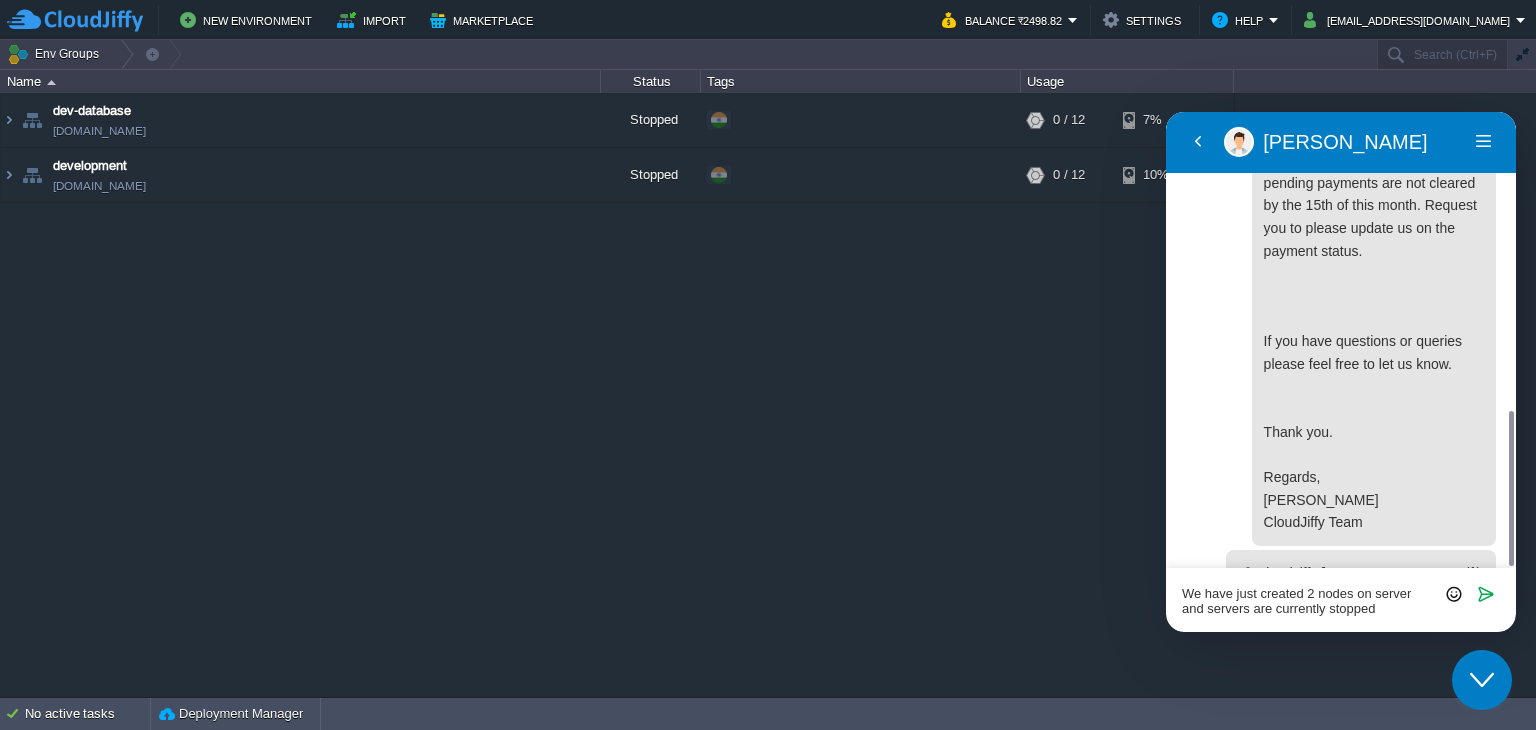 type on "We have just created 2 nodes on server and servers are currently stopped" 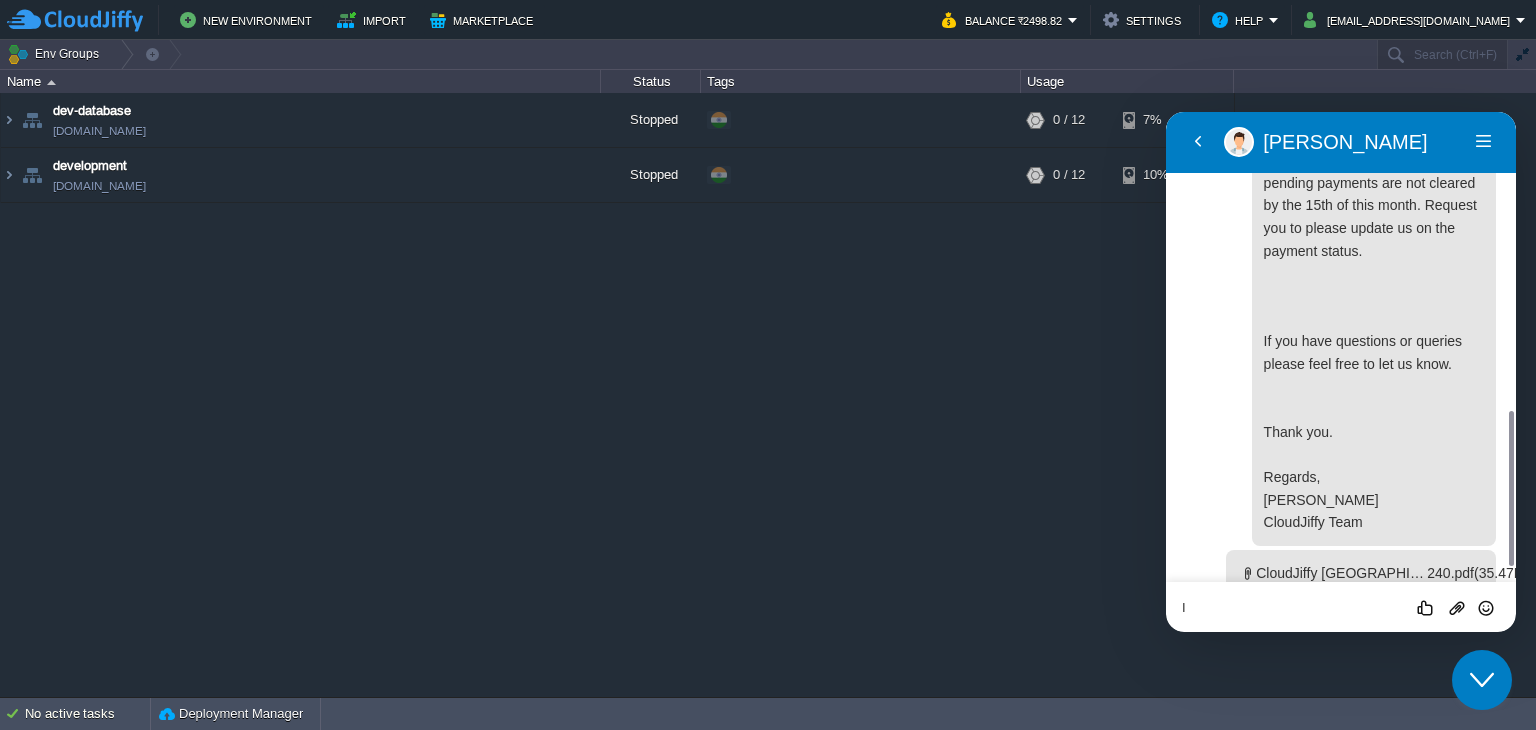 scroll, scrollTop: 961, scrollLeft: 0, axis: vertical 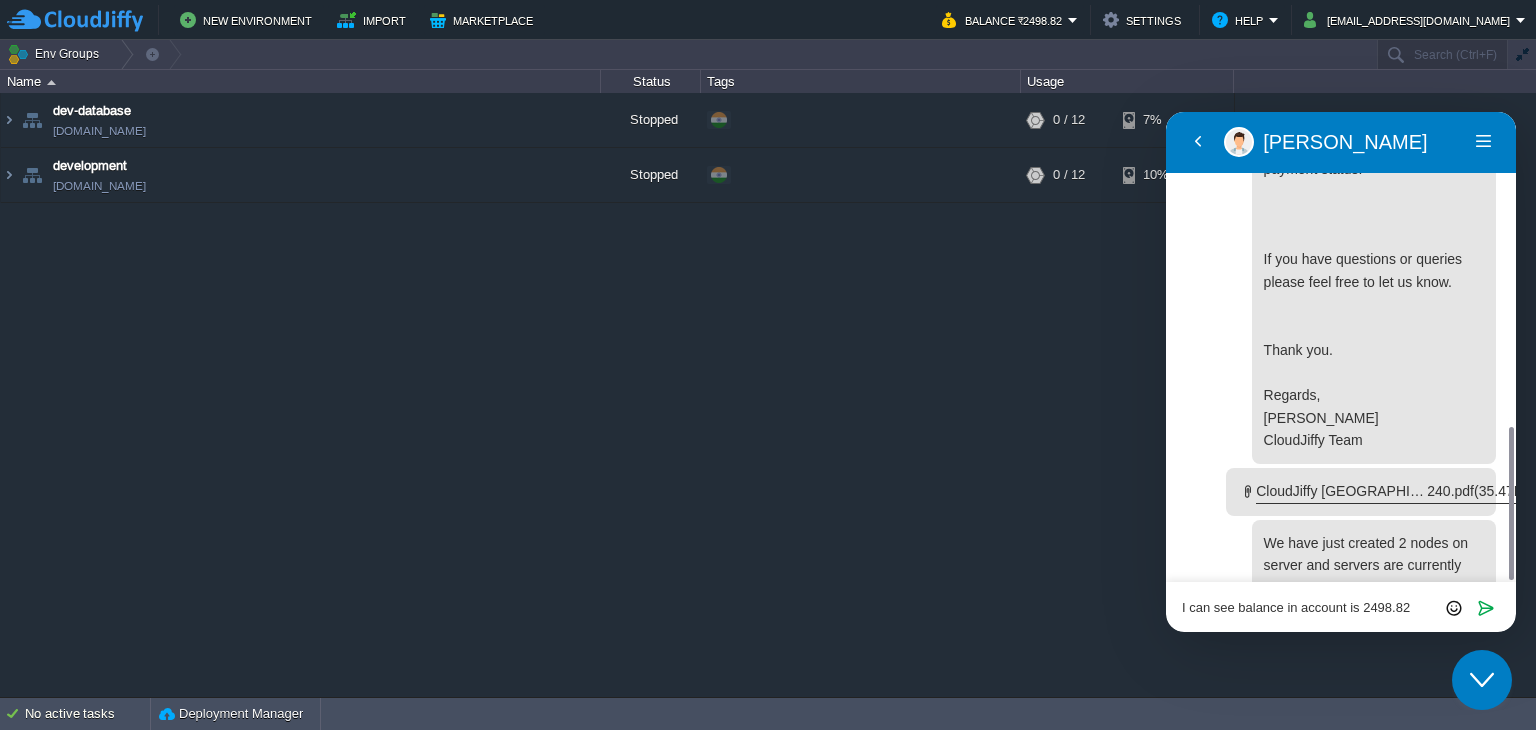 type on "I can see balance in account is 2498.82 INR" 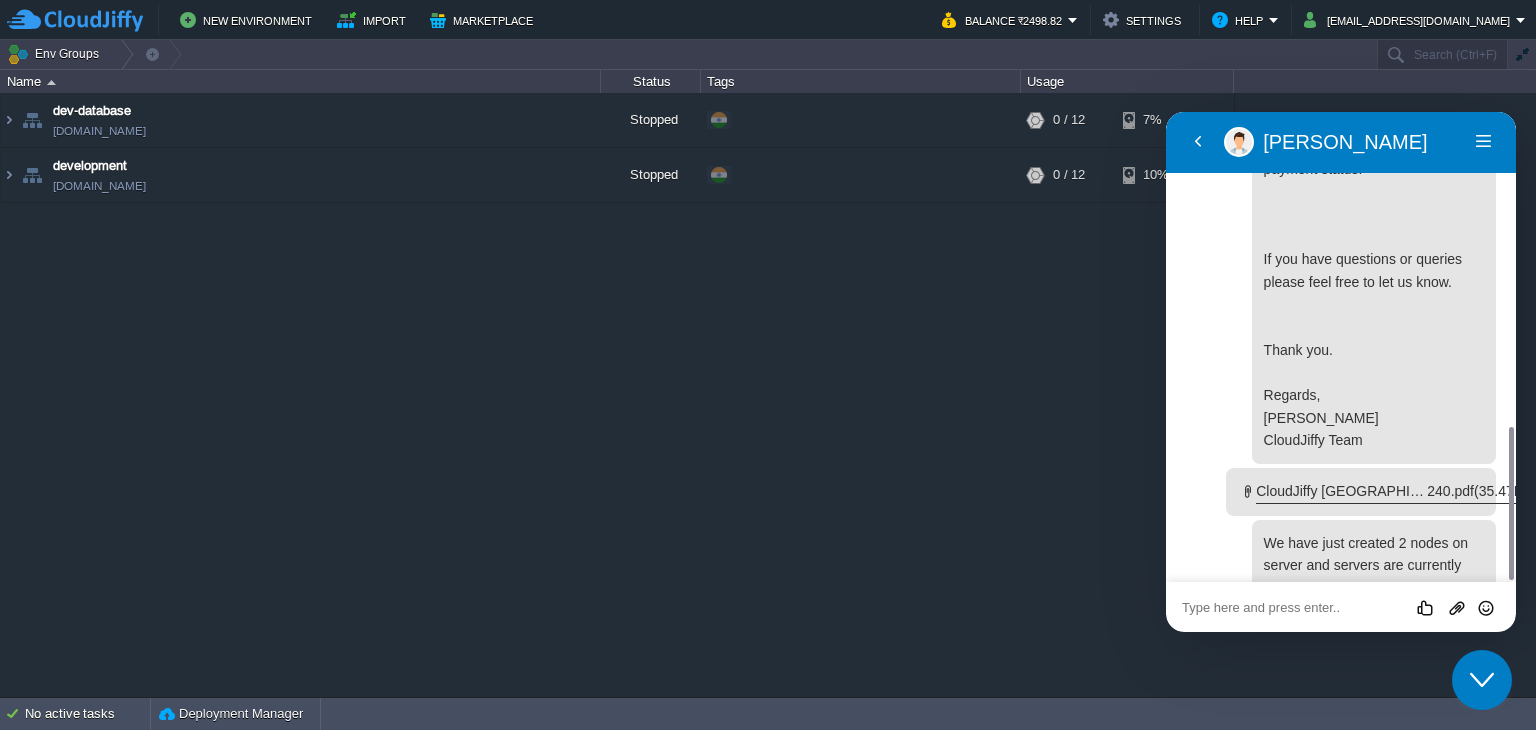 scroll, scrollTop: 1035, scrollLeft: 0, axis: vertical 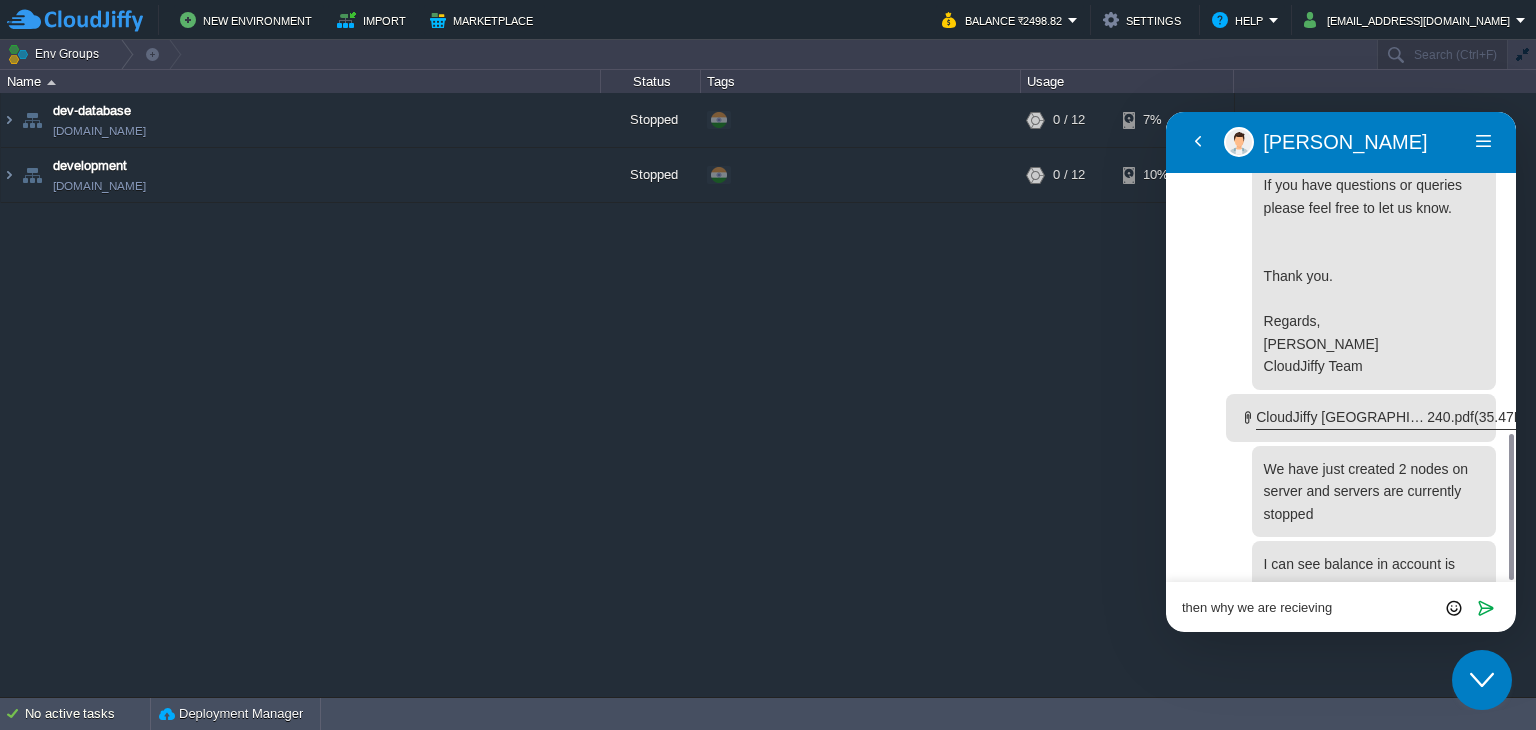 click on "then why we are recieving" at bounding box center (1166, 112) 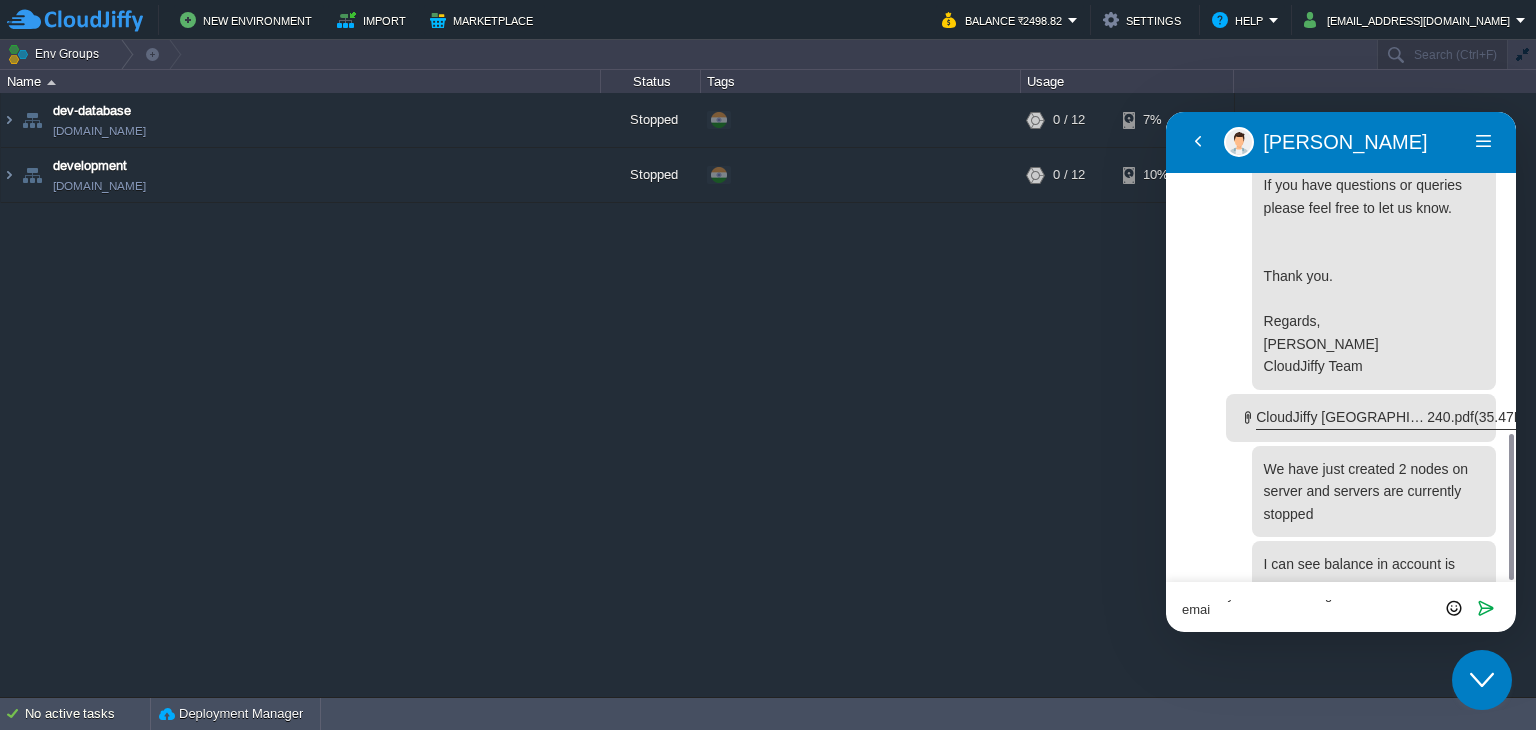 scroll, scrollTop: 0, scrollLeft: 0, axis: both 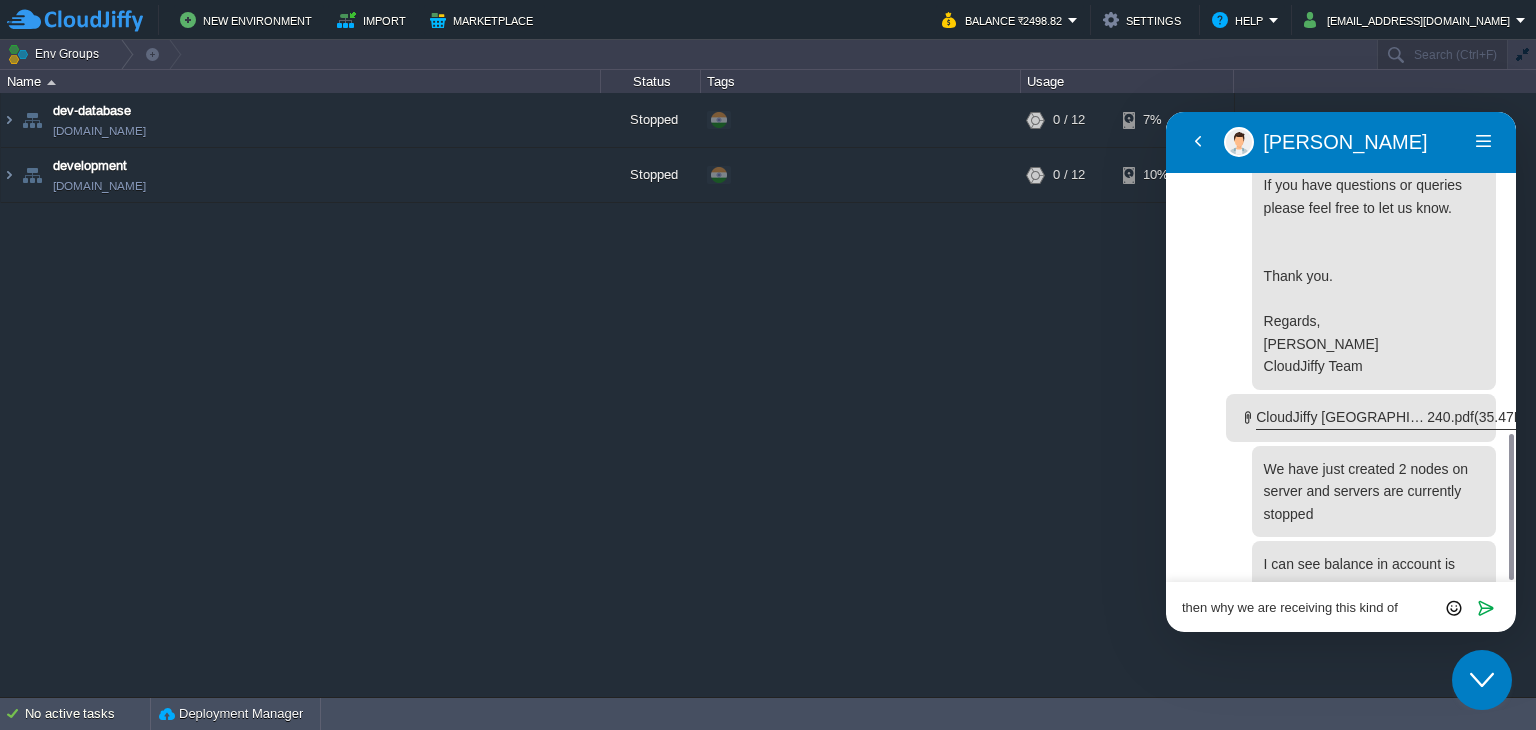 type on "then why we are receiving this kind of emails" 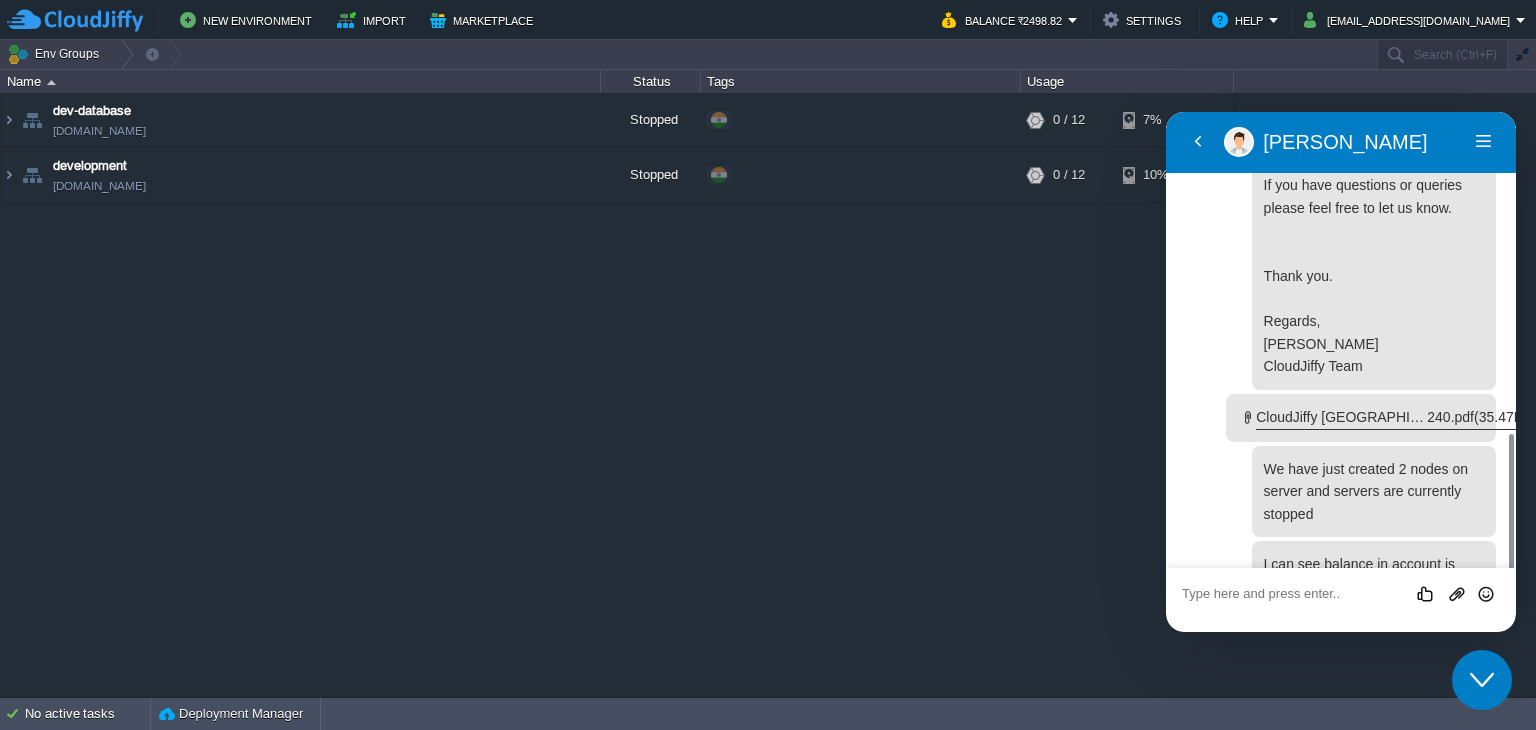 scroll, scrollTop: 1108, scrollLeft: 0, axis: vertical 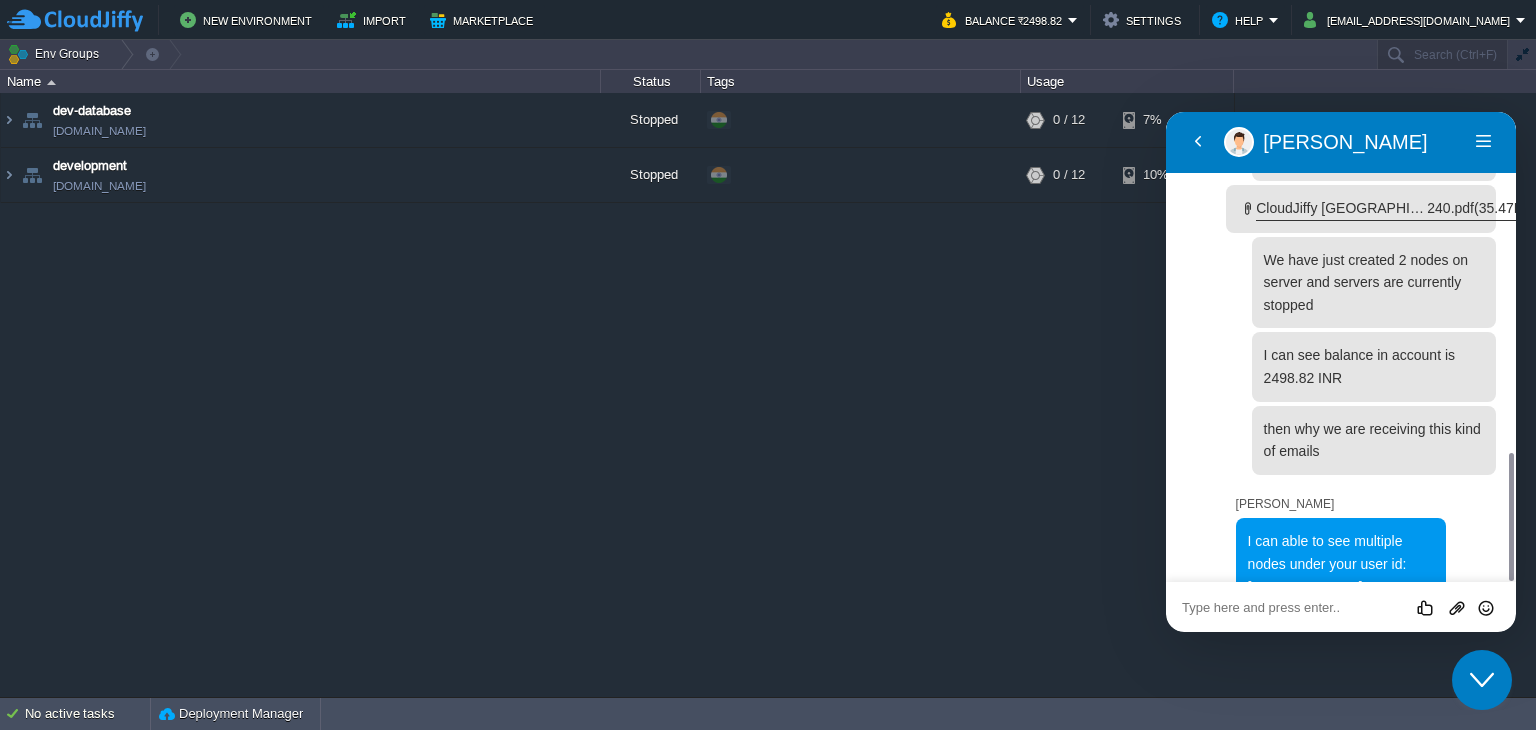 click at bounding box center [1166, 112] 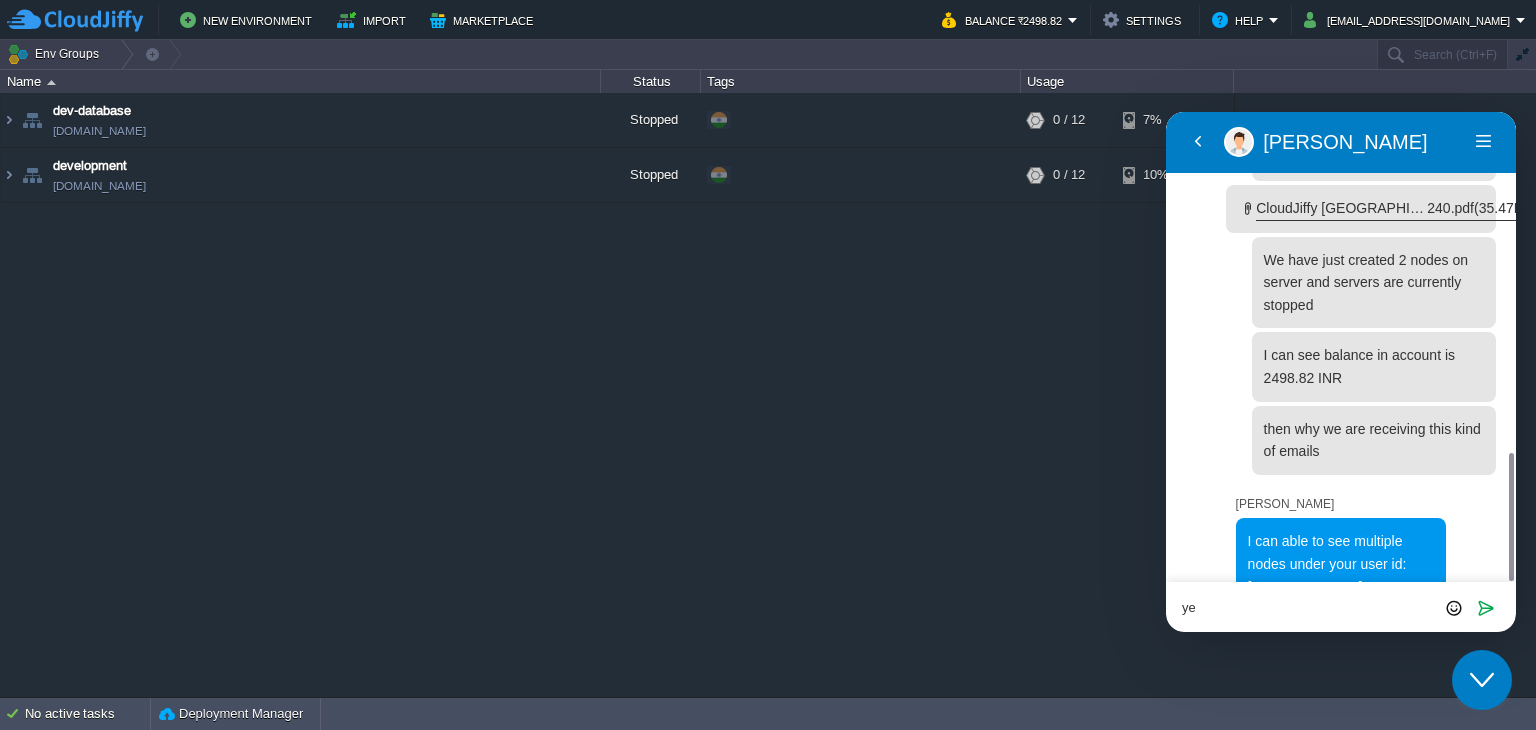 type on "yes" 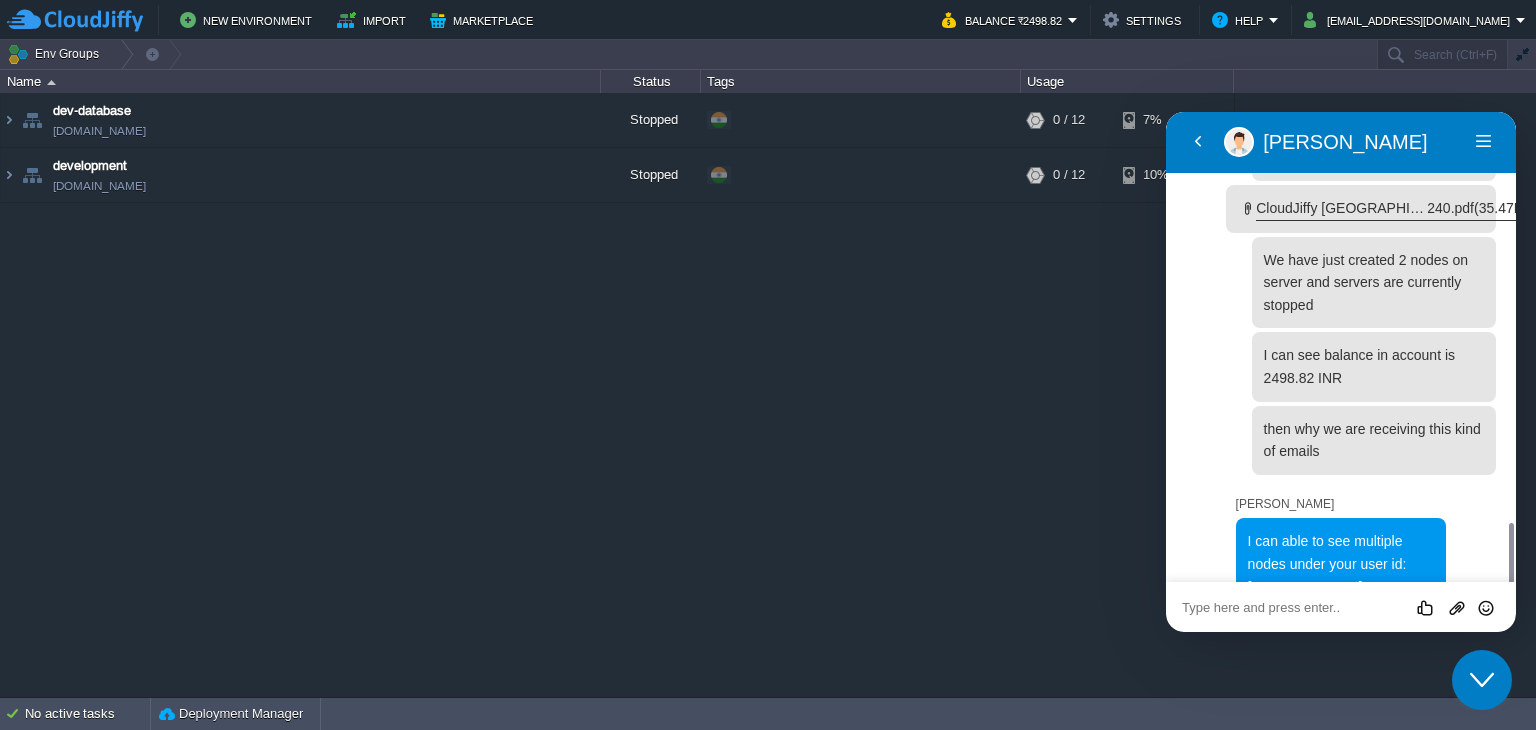 scroll, scrollTop: 1310, scrollLeft: 0, axis: vertical 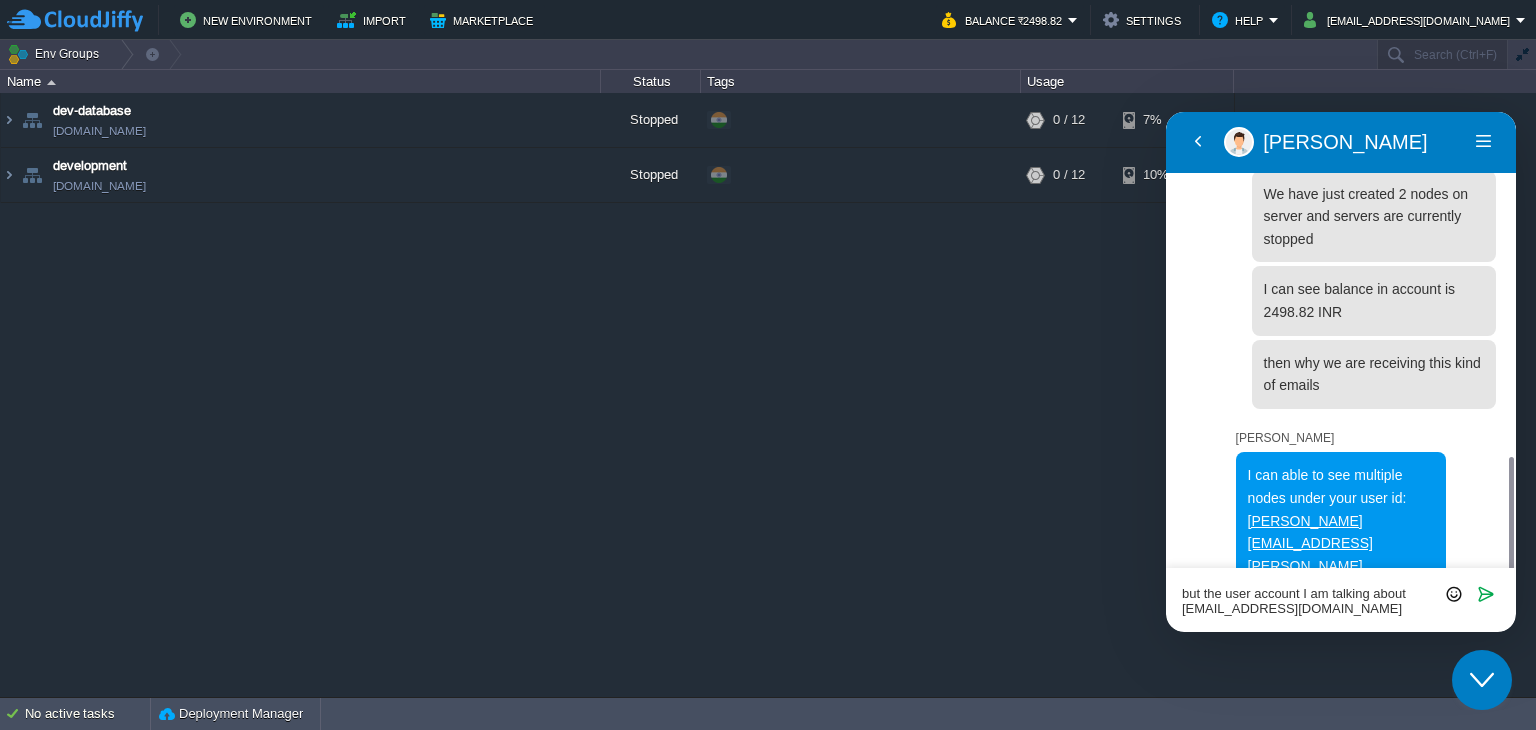 type on "but the user account I am talking about [EMAIL_ADDRESS][DOMAIN_NAME]" 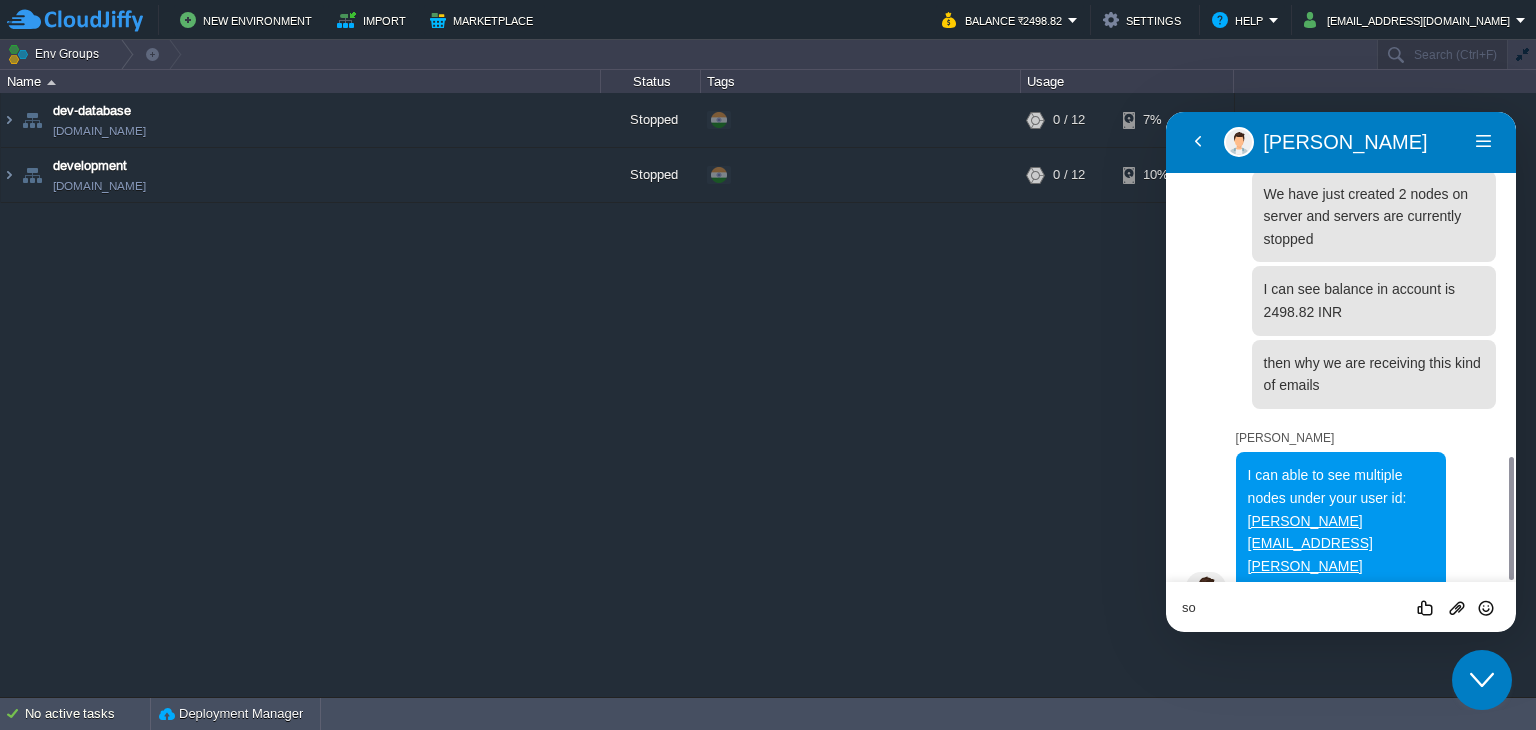 scroll, scrollTop: 1406, scrollLeft: 0, axis: vertical 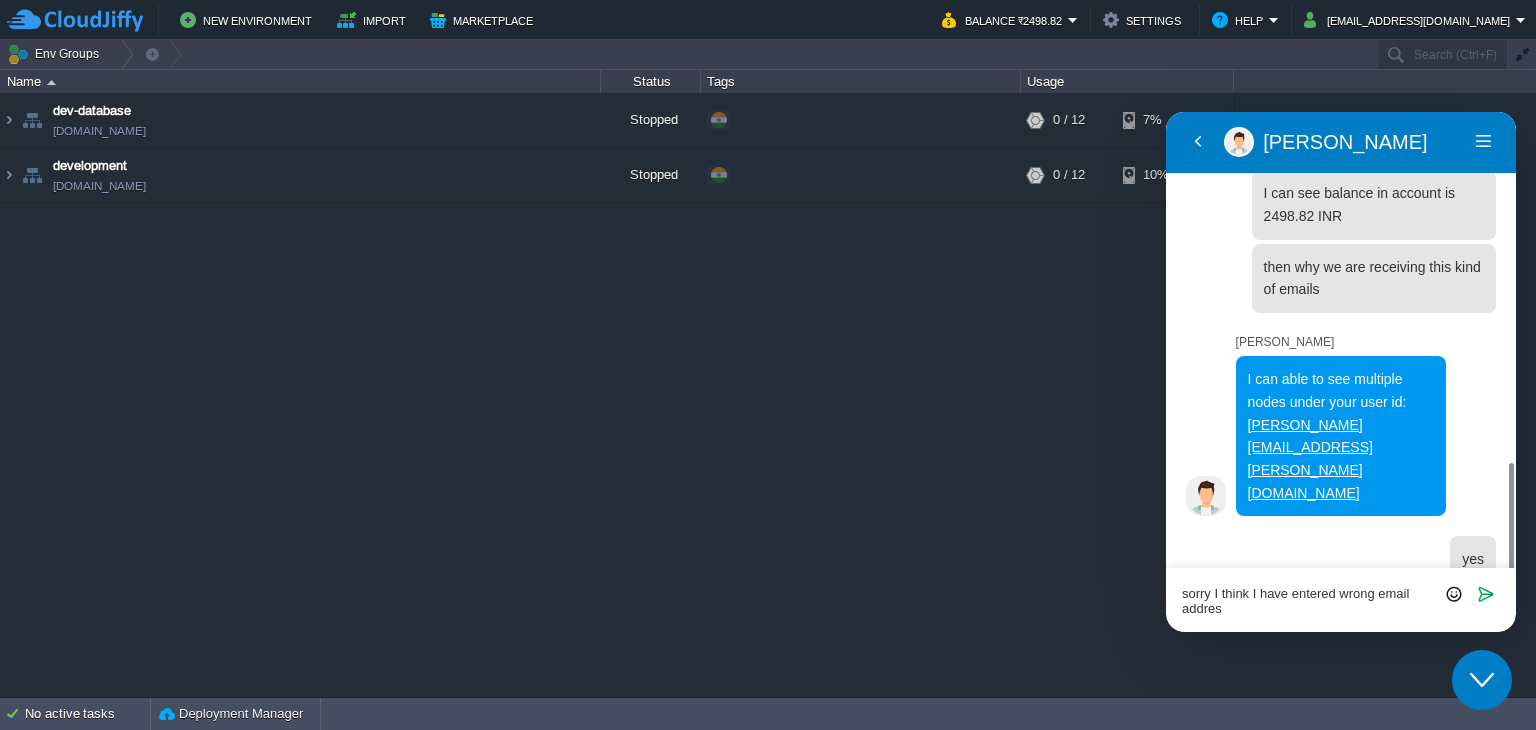 type on "sorry I think I have entered wrong email address" 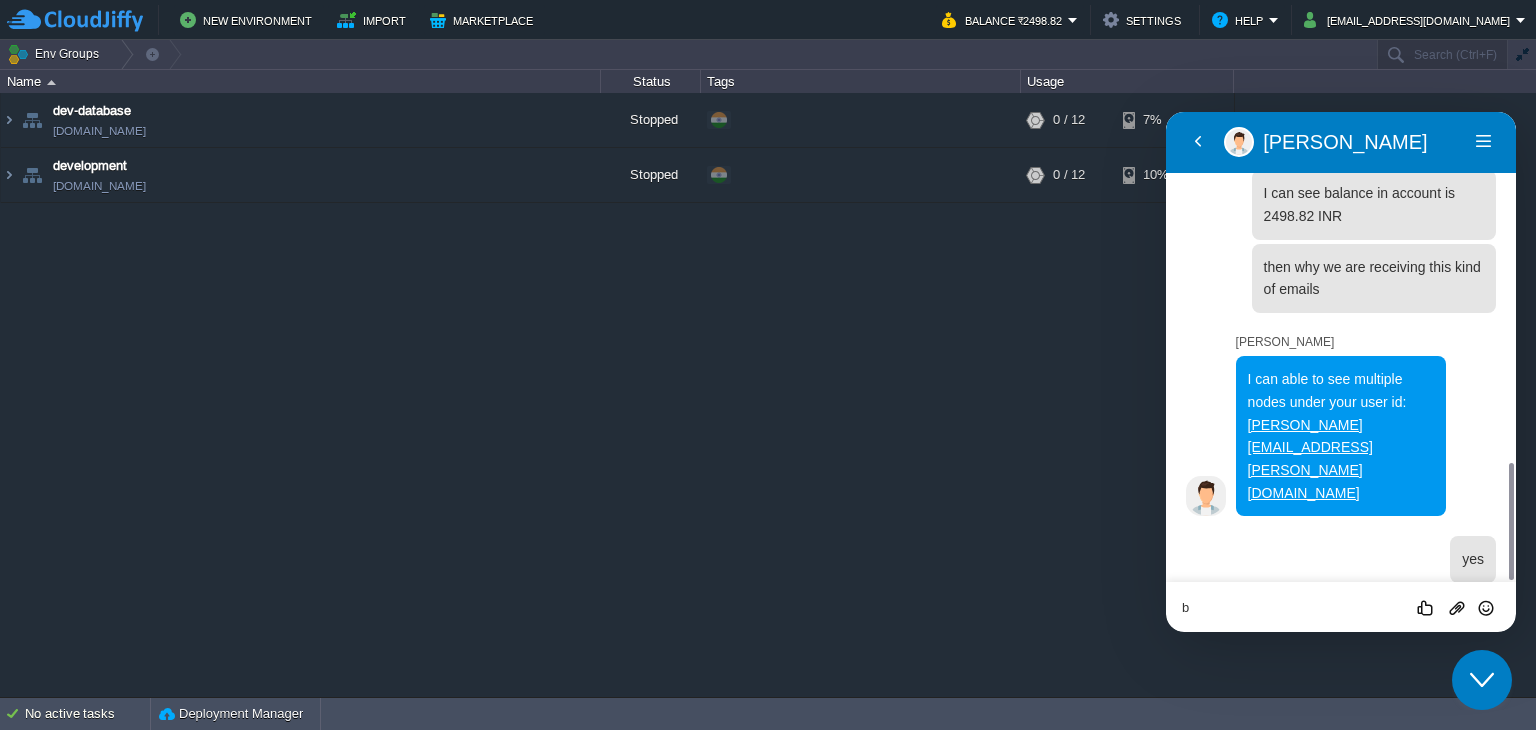 scroll, scrollTop: 1480, scrollLeft: 0, axis: vertical 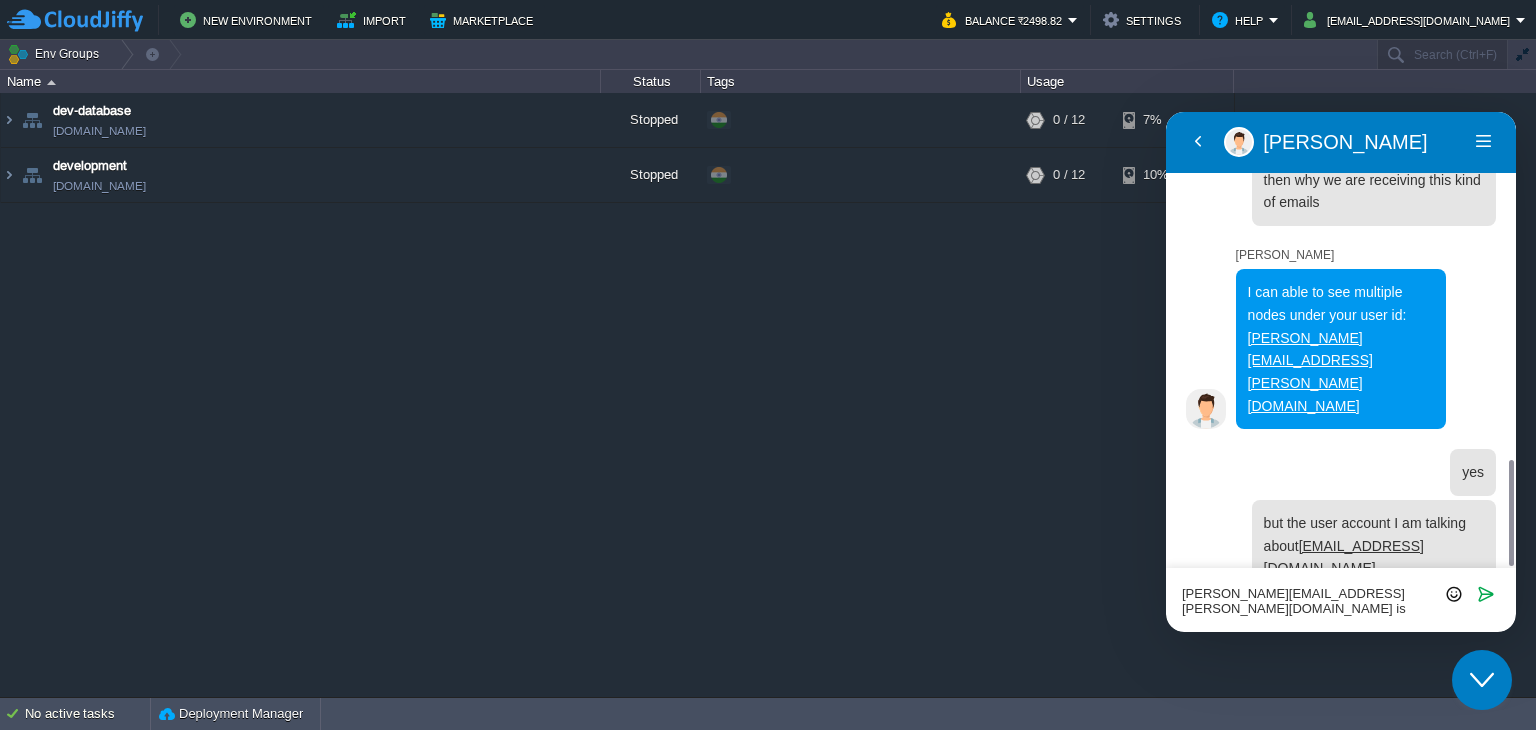 type on "[PERSON_NAME][EMAIL_ADDRESS][PERSON_NAME][DOMAIN_NAME] is my another company" 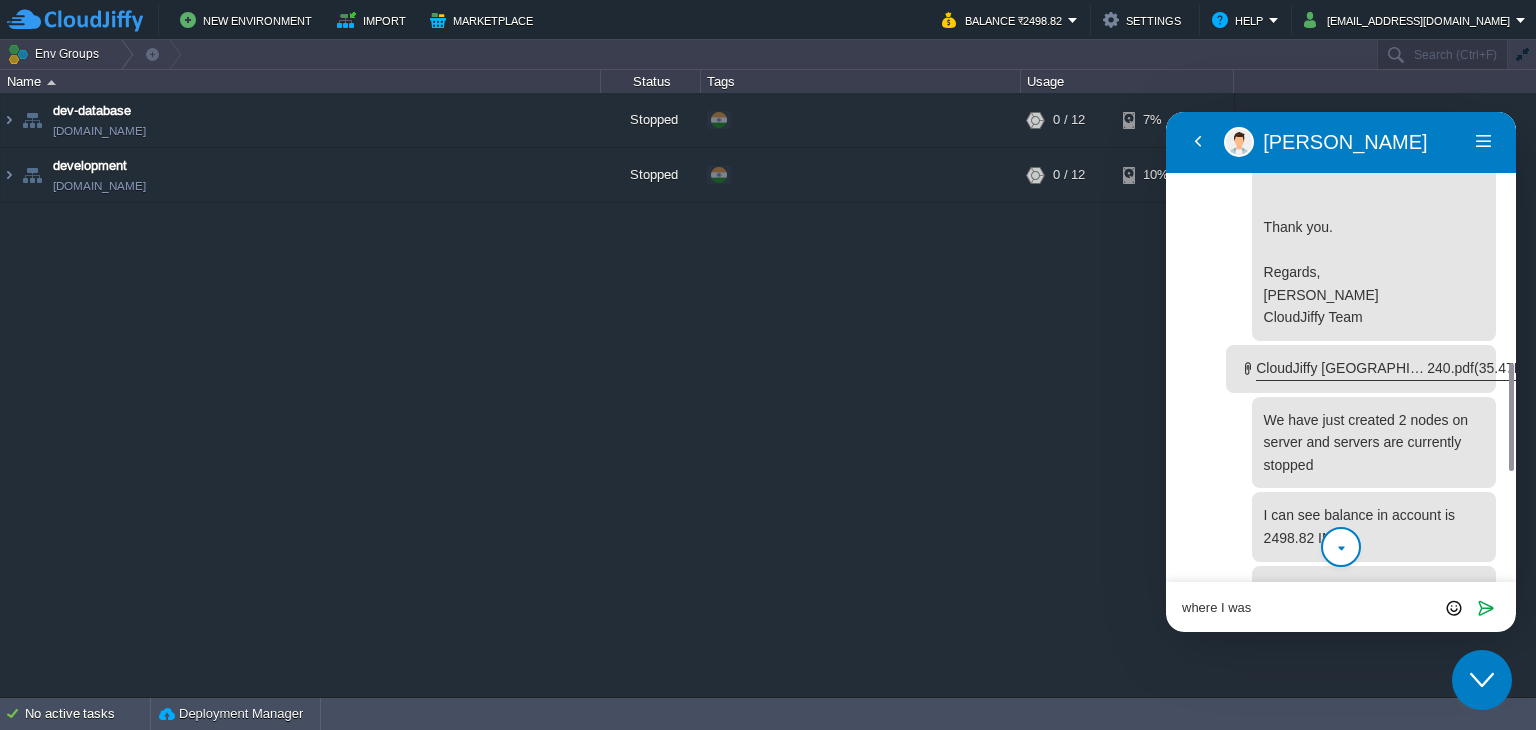 type on "where I was" 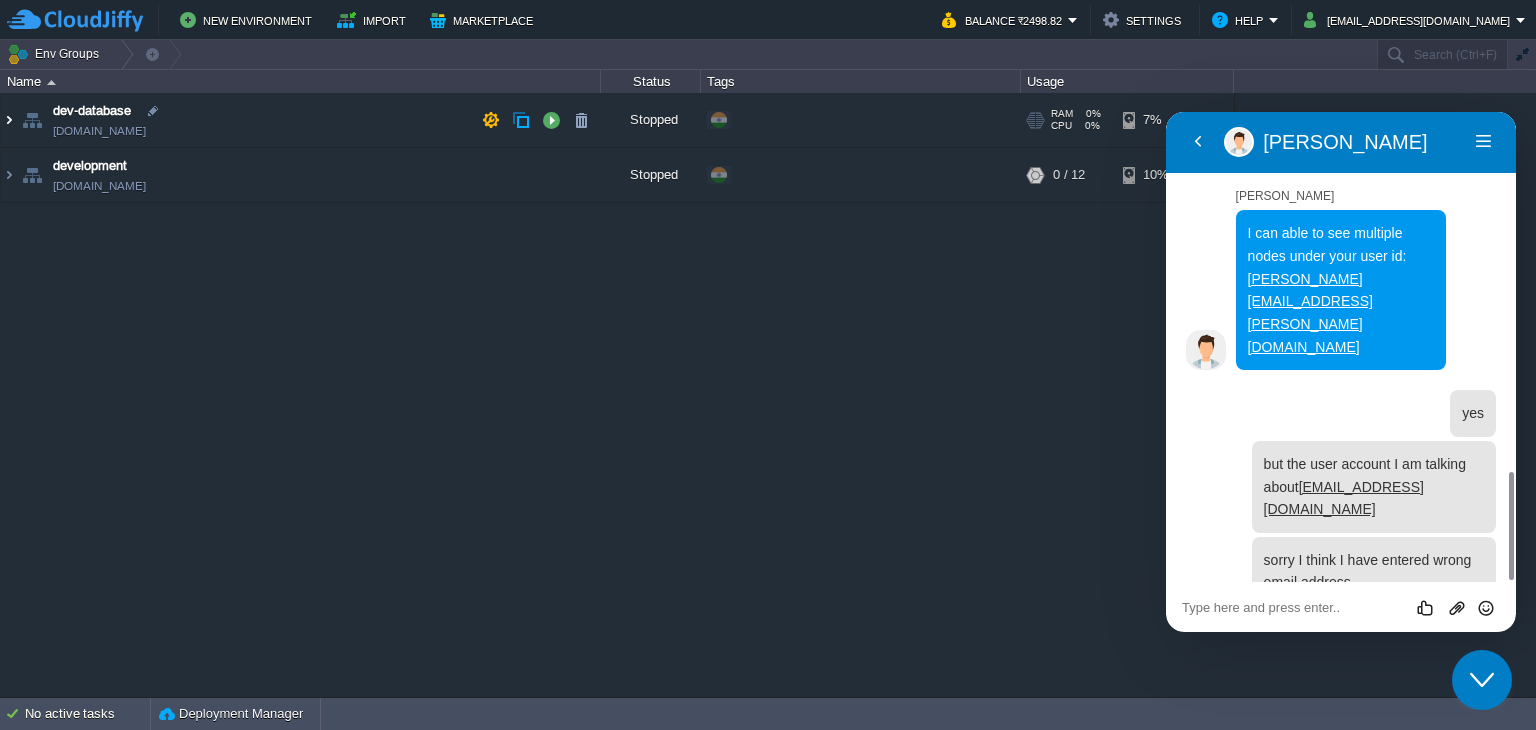 click at bounding box center (9, 120) 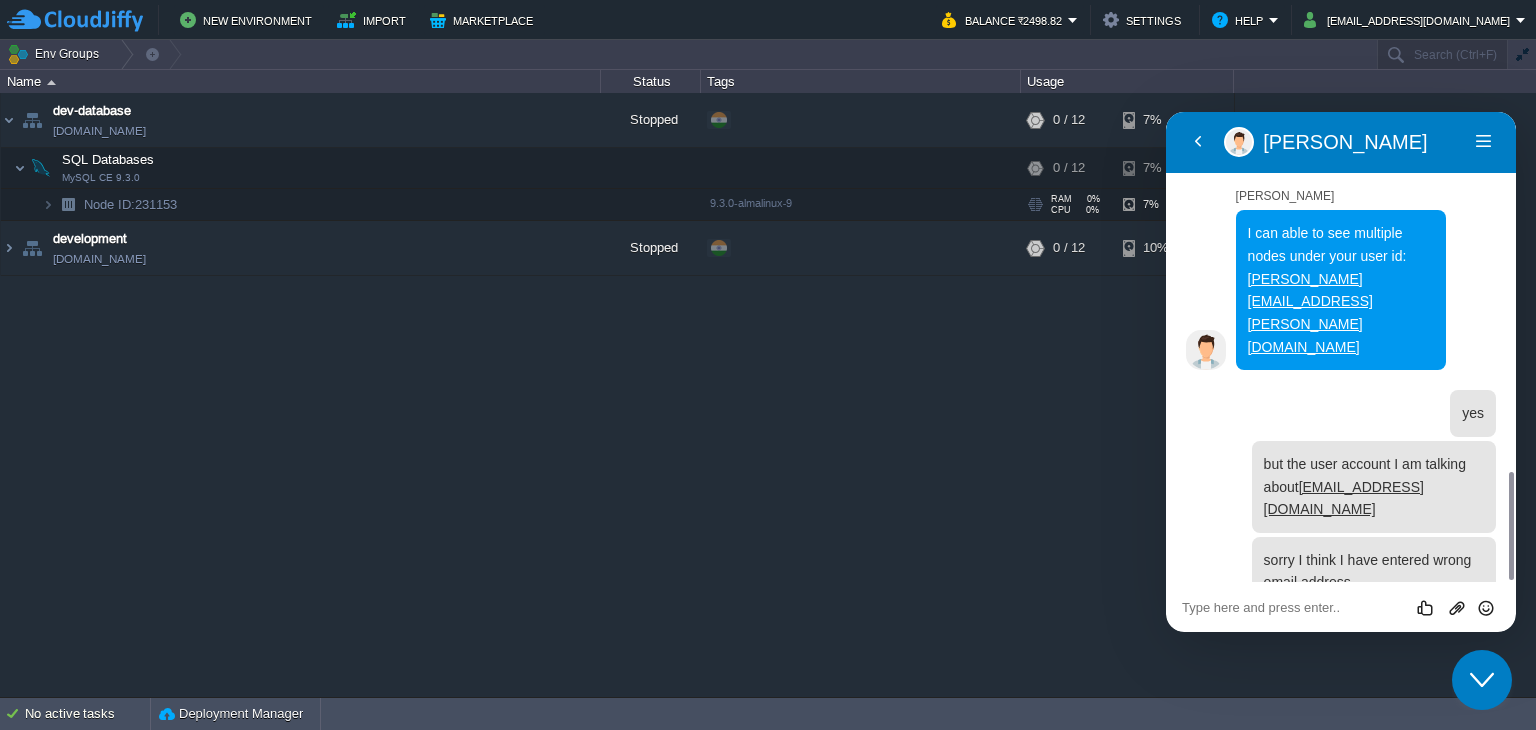 click on "Node ID:  231153" at bounding box center (131, 204) 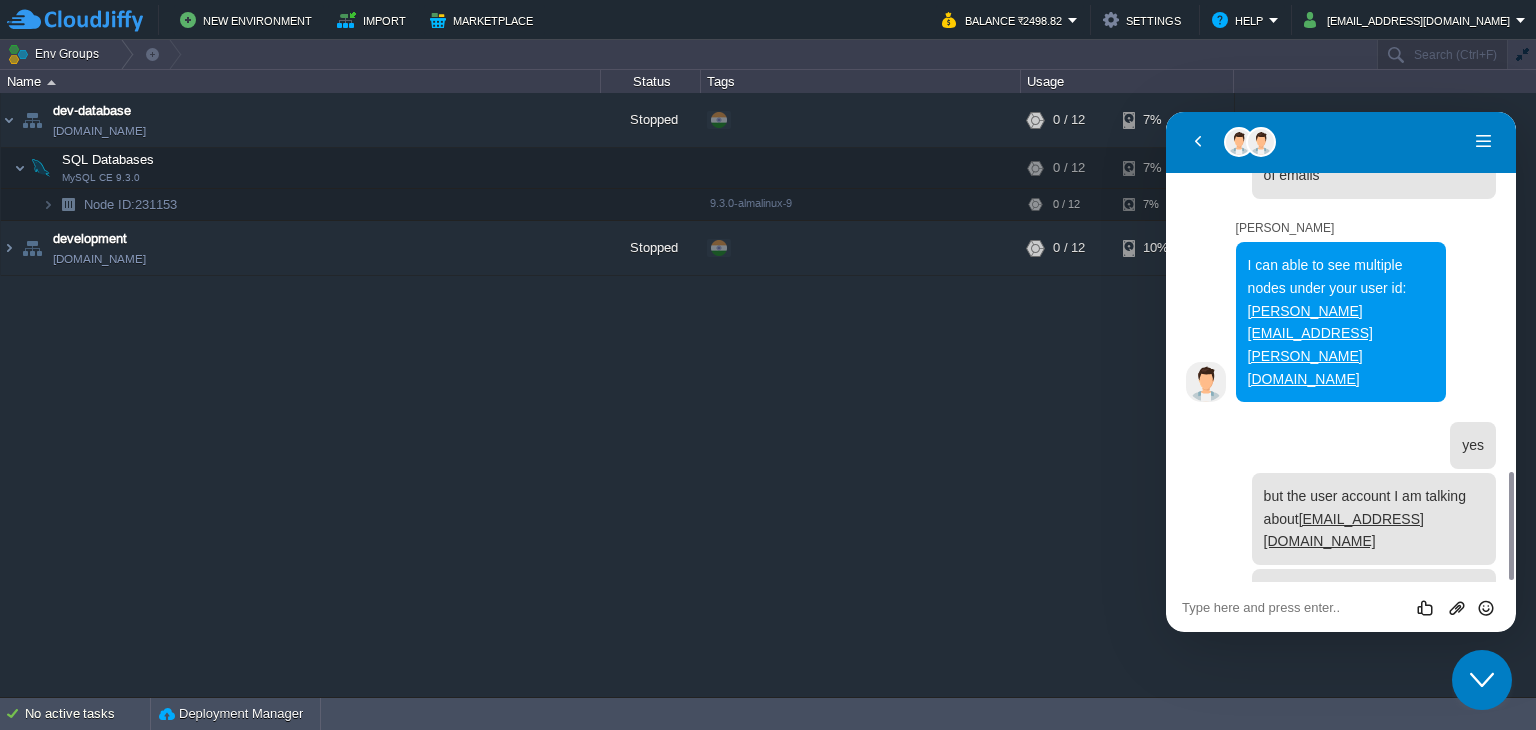 click at bounding box center [1166, 112] 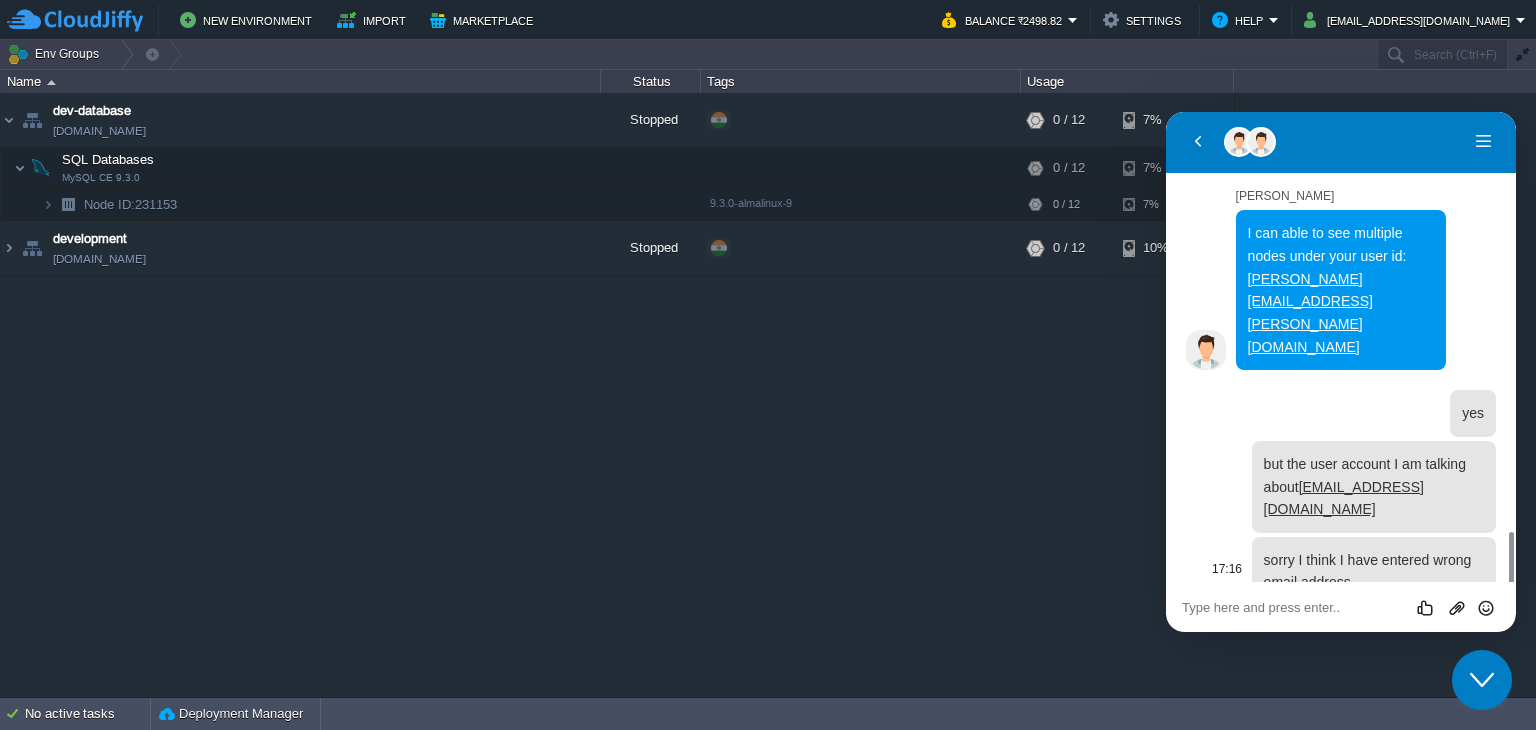 scroll, scrollTop: 1640, scrollLeft: 0, axis: vertical 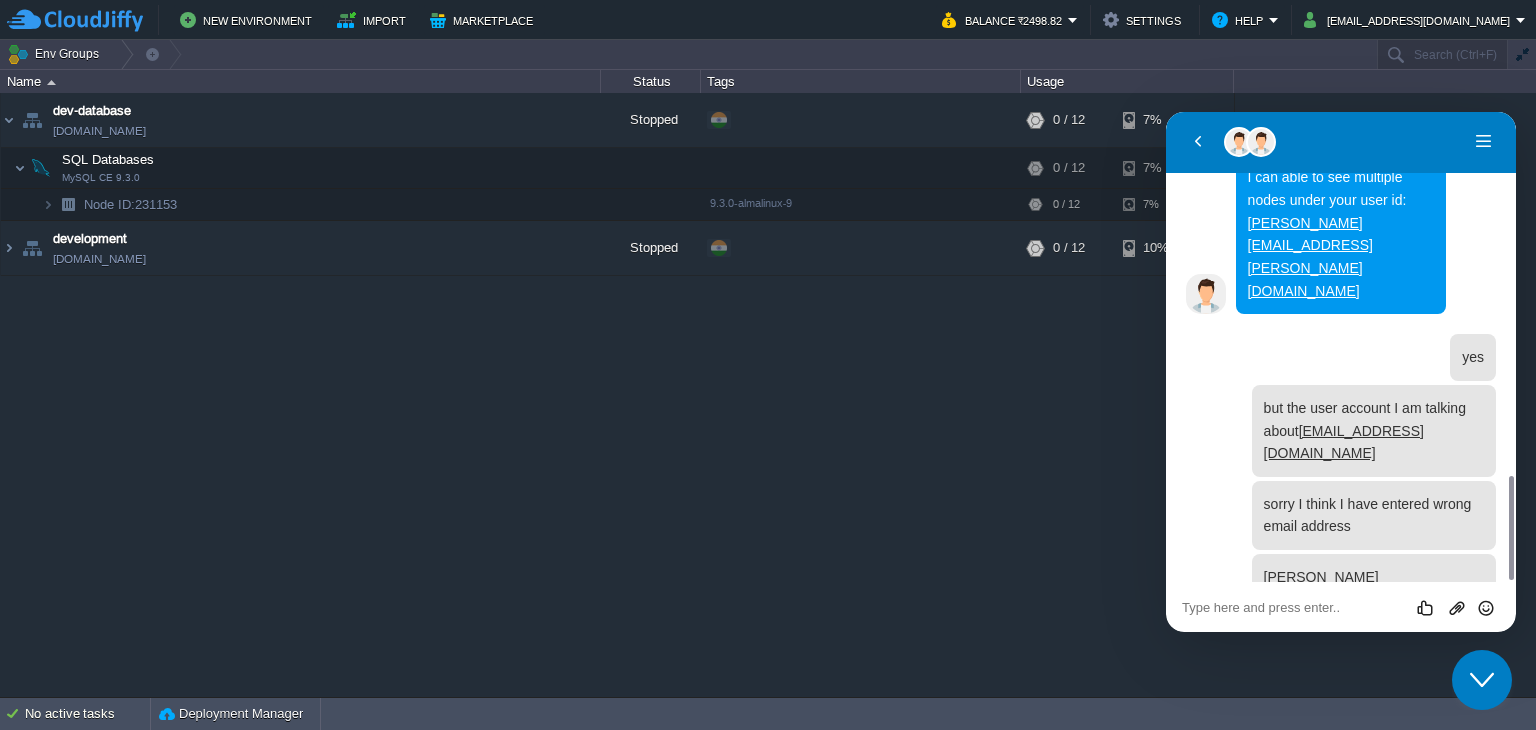 click at bounding box center (1166, 112) 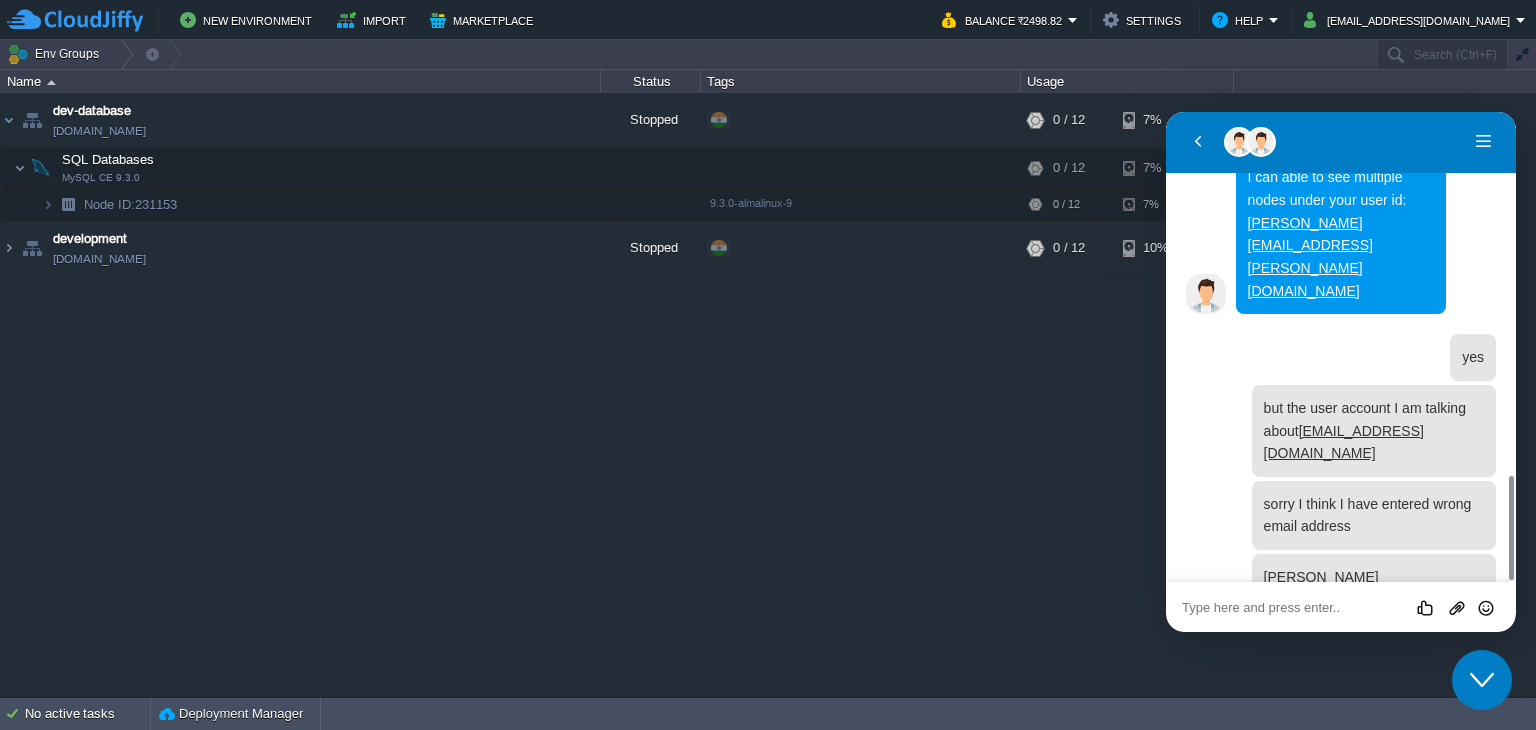 paste on "231153" 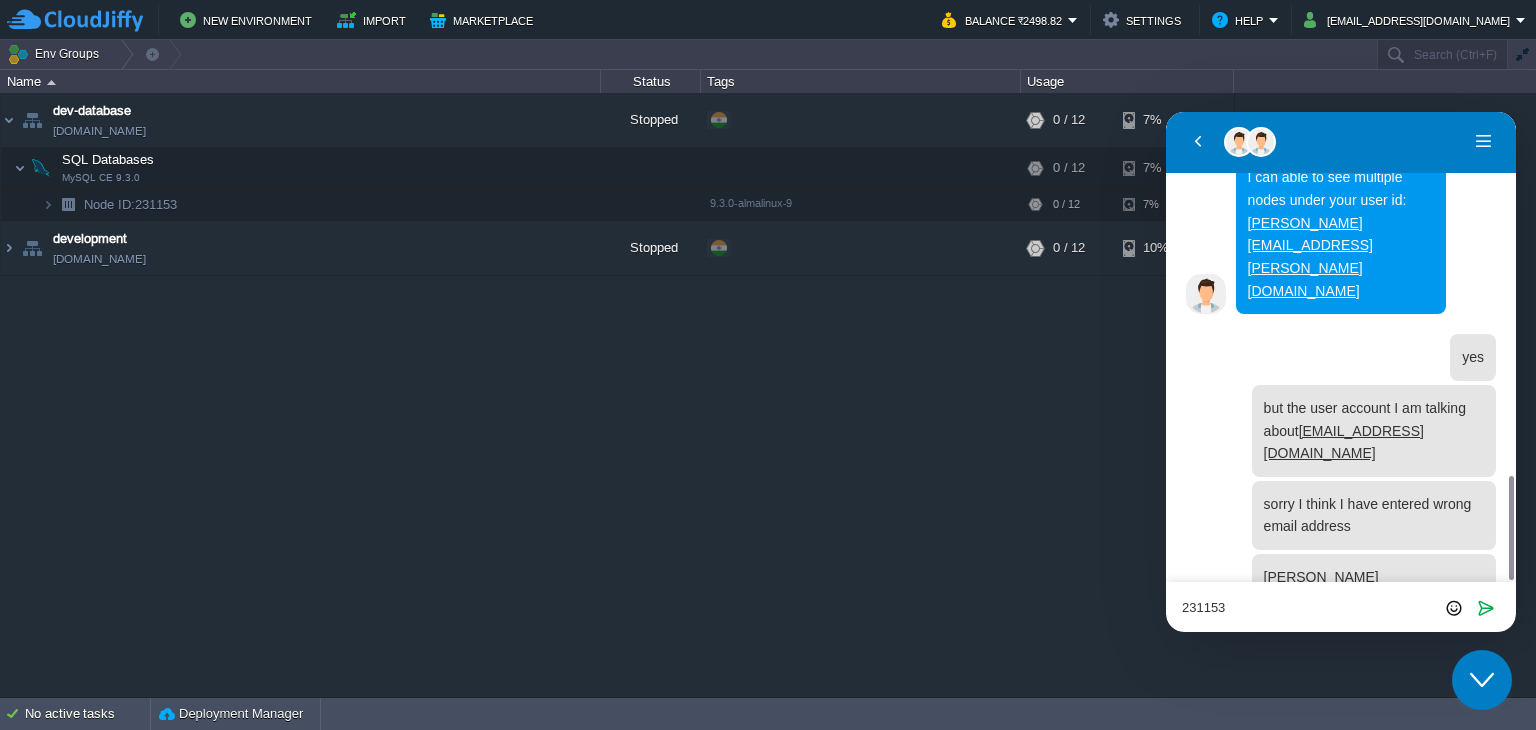 scroll, scrollTop: 0, scrollLeft: 0, axis: both 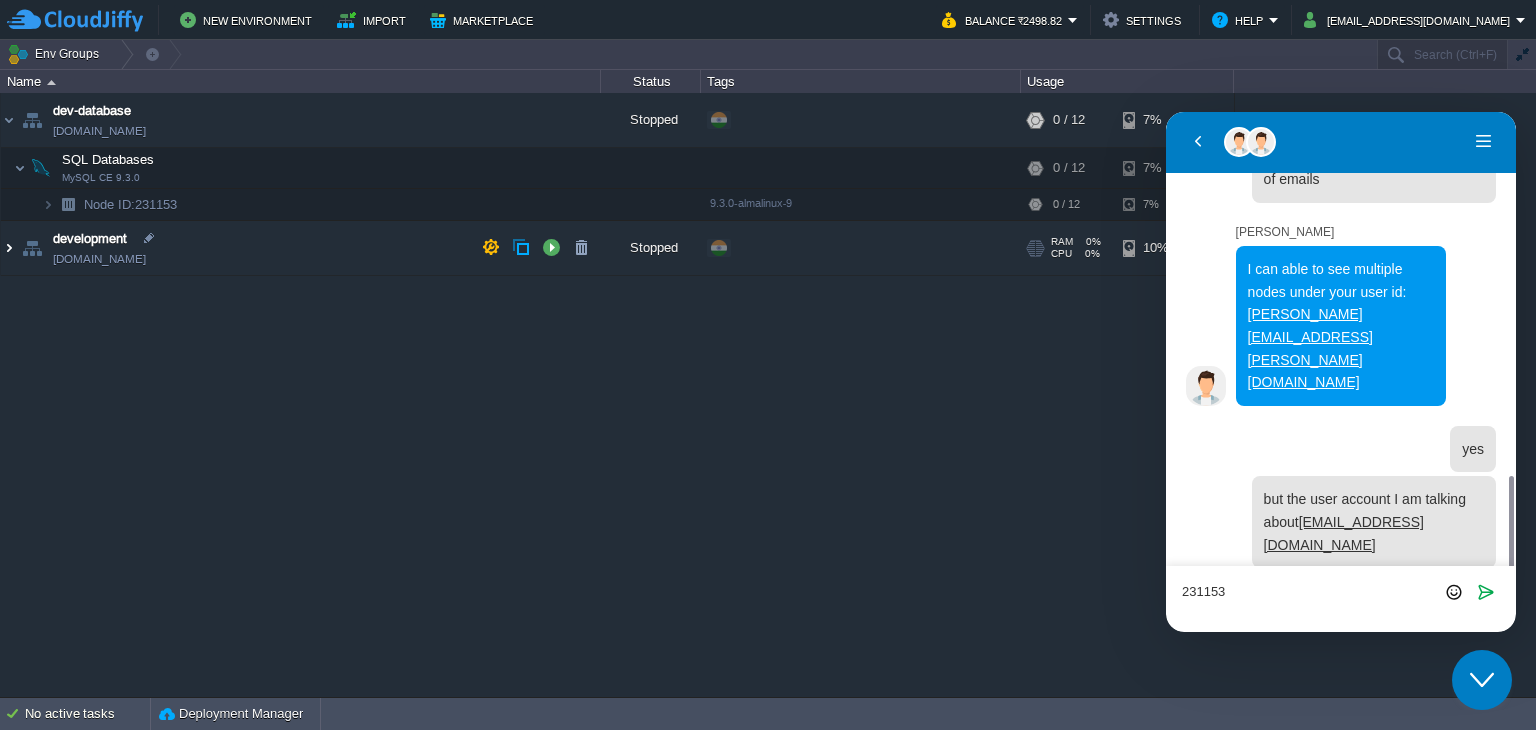 type on "231153" 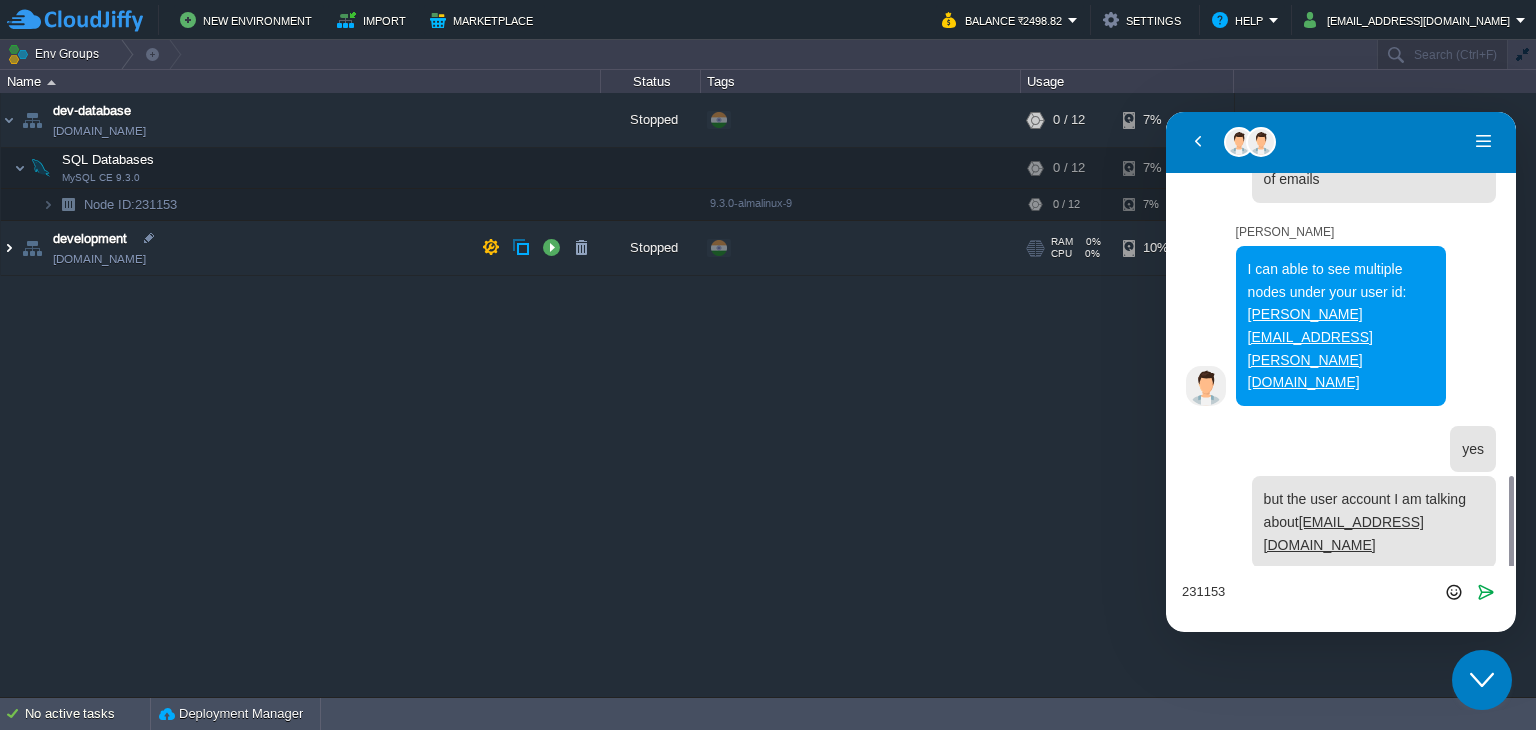 click on "dev-database [DOMAIN_NAME] Stopped                                 + Add to Env Group                                                                                                                                                            RAM                 0%                                         CPU                 0%                             0 / 12                    7%       SQL Databases MySQL CE 9.3.0                                                                                                                                                            RAM                 0%                                         CPU                 0%                             0 / 12                    7%     Node ID:  231153                                                9.3.0-almalinux-9                                                                                                                                                                            RAM                 0% CPU 0% 7%" at bounding box center (617, 184) 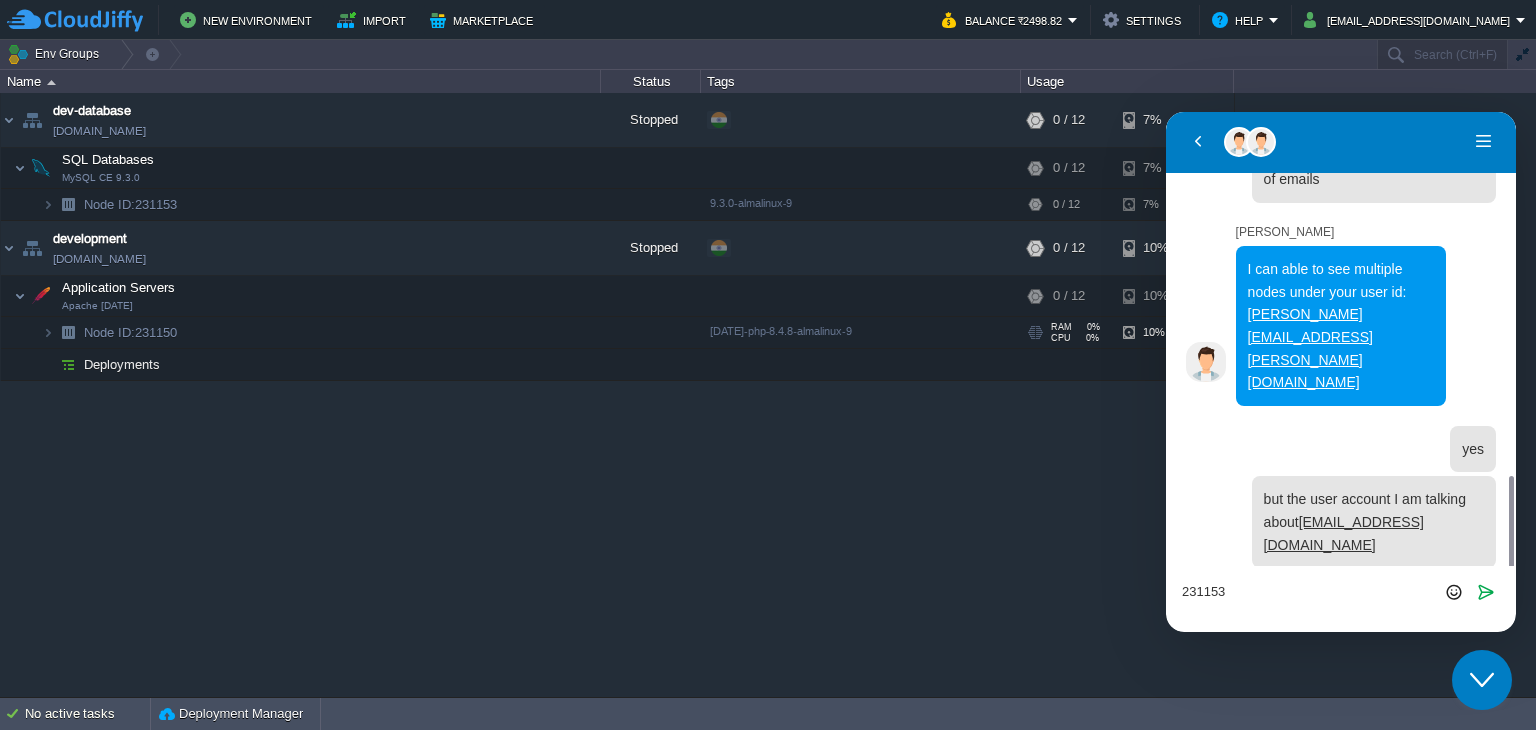 click on "Node ID:  231150" at bounding box center (131, 332) 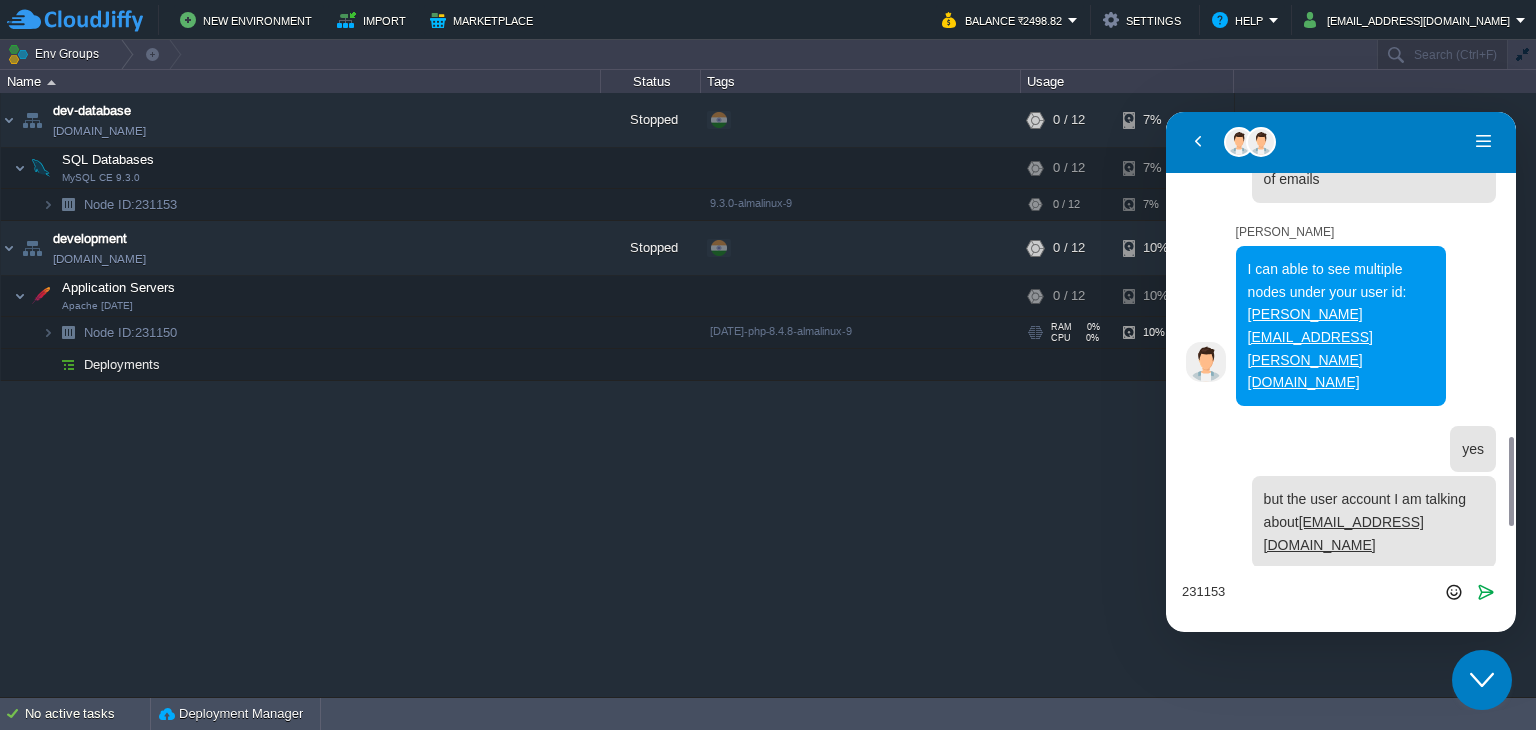 click on "Node ID:  231150" at bounding box center [131, 332] 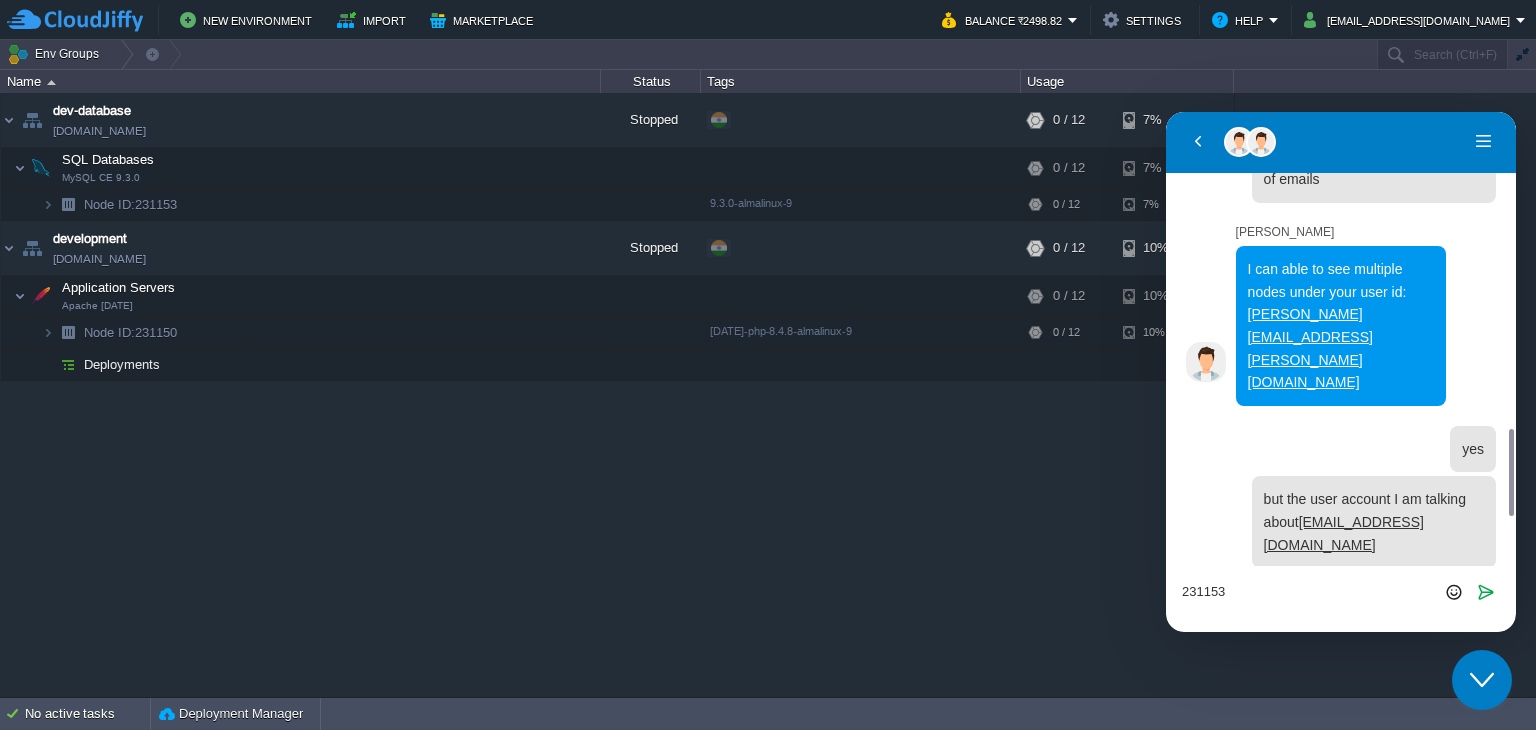 click on "231153" at bounding box center [1166, 112] 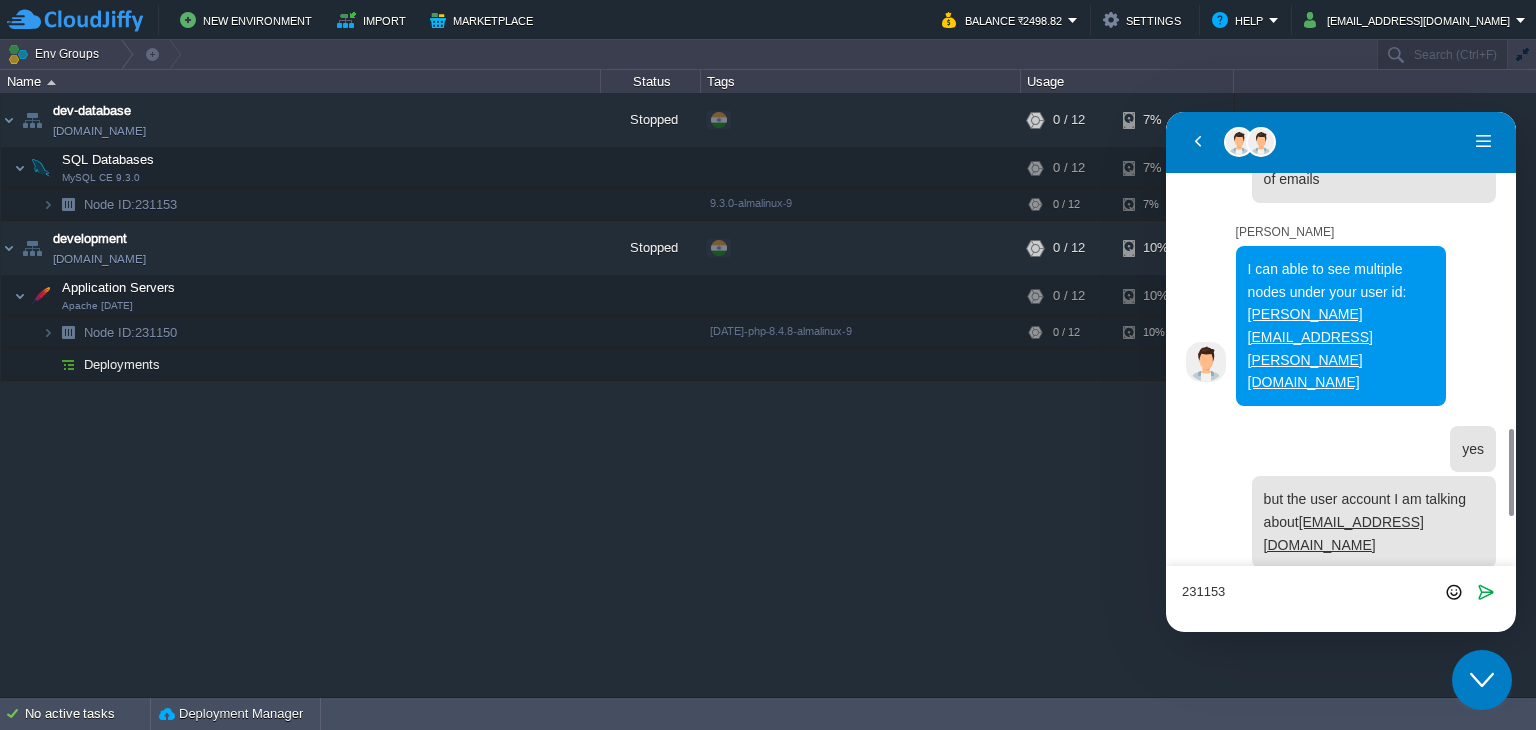 type on "231153
231150" 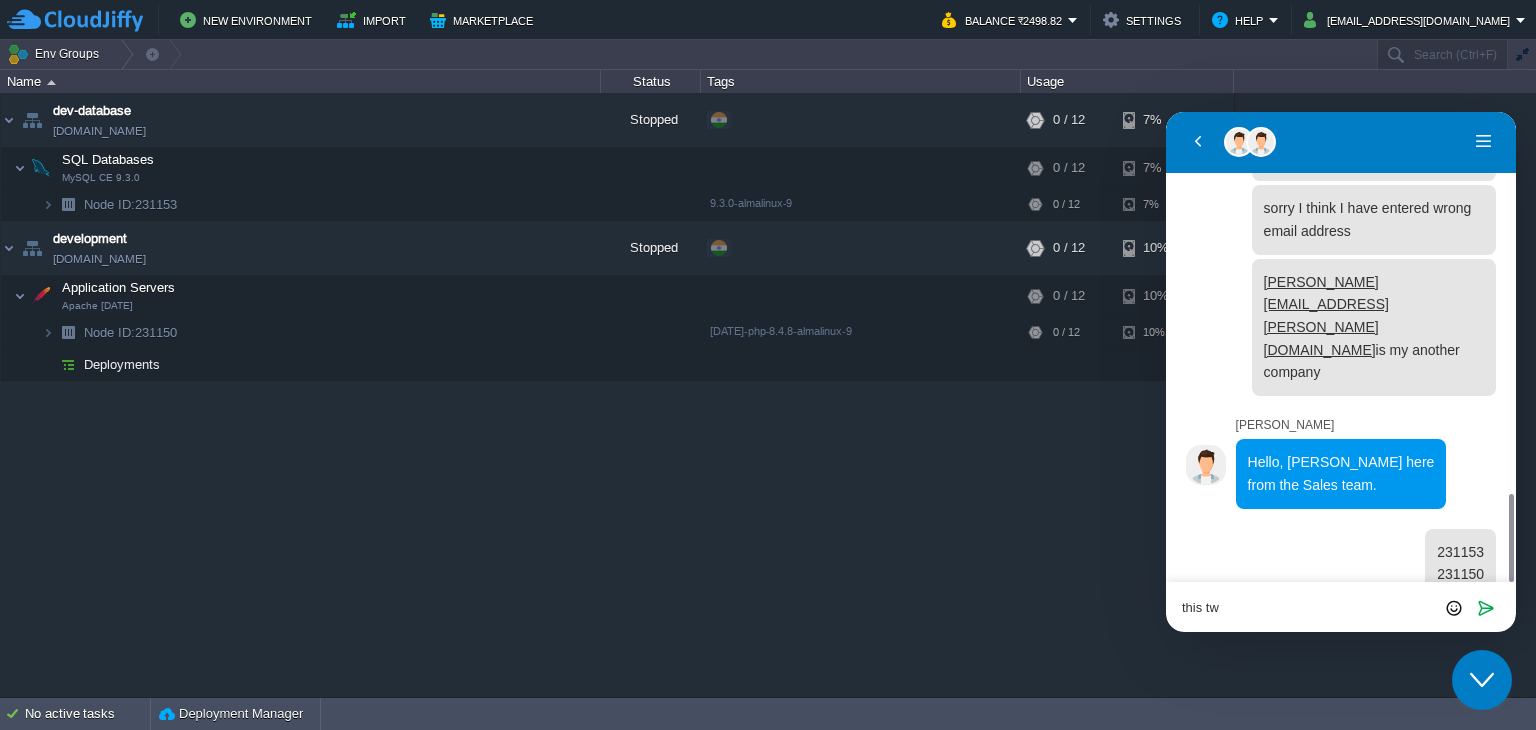 scroll, scrollTop: 1992, scrollLeft: 0, axis: vertical 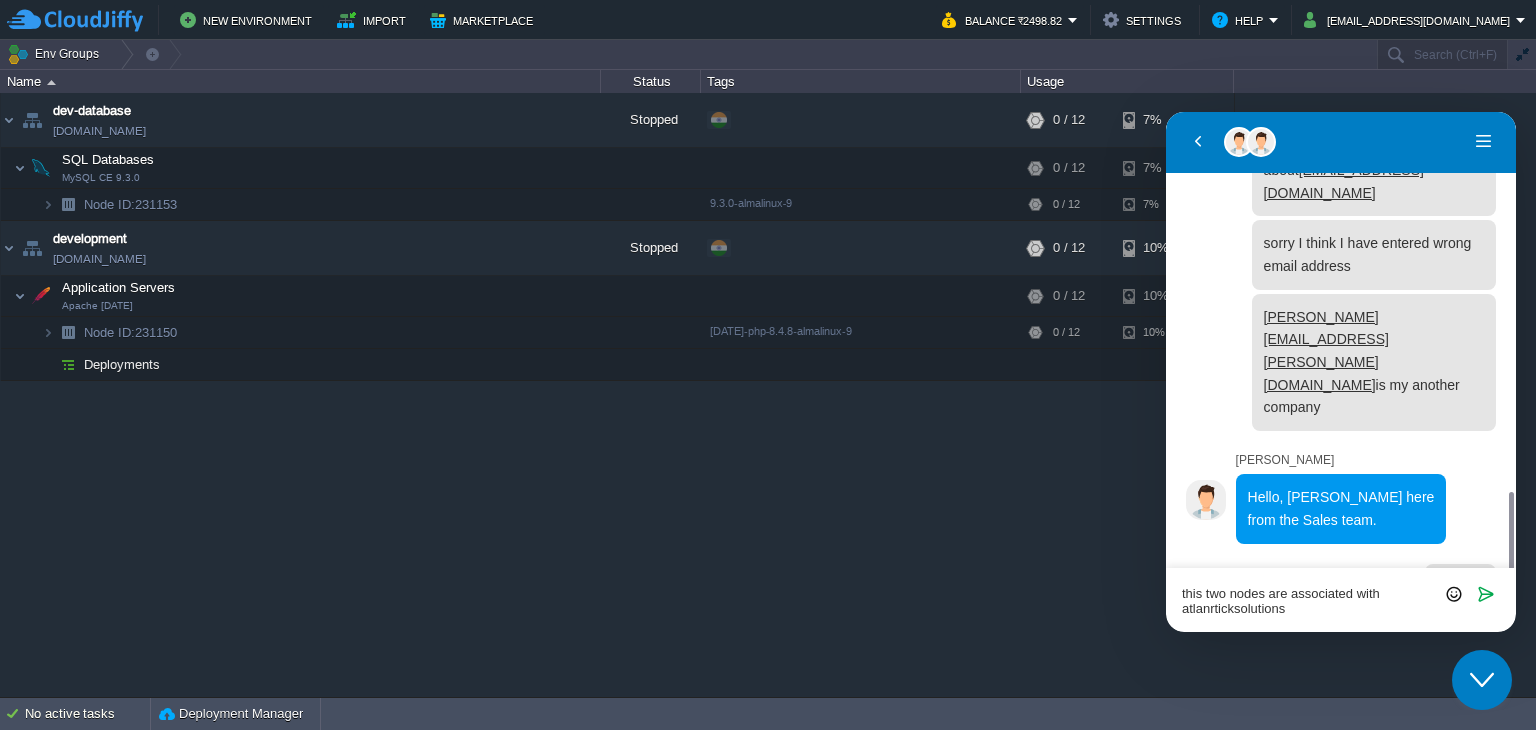 type on "this two nodes are associated with atlanrticksolutions" 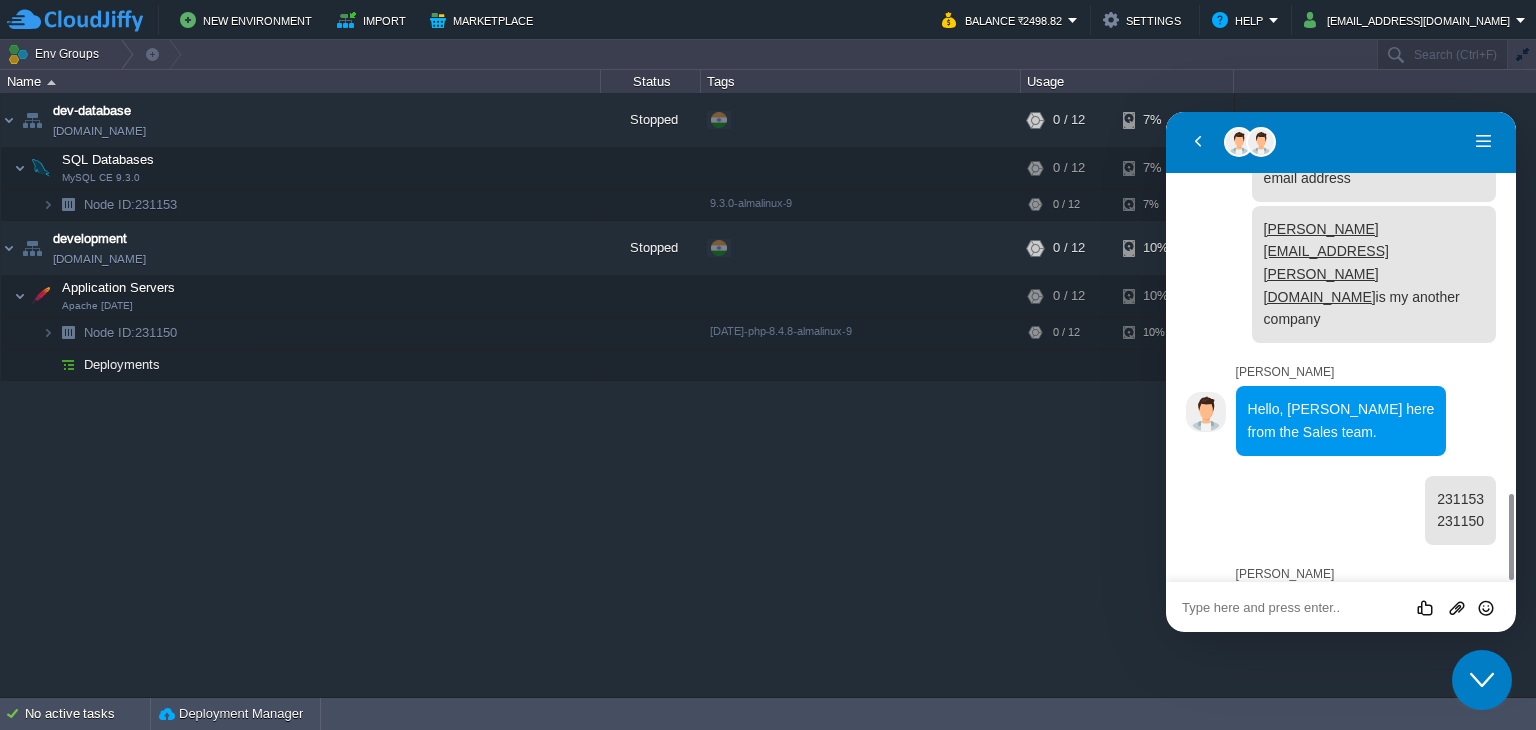 scroll, scrollTop: 2329, scrollLeft: 0, axis: vertical 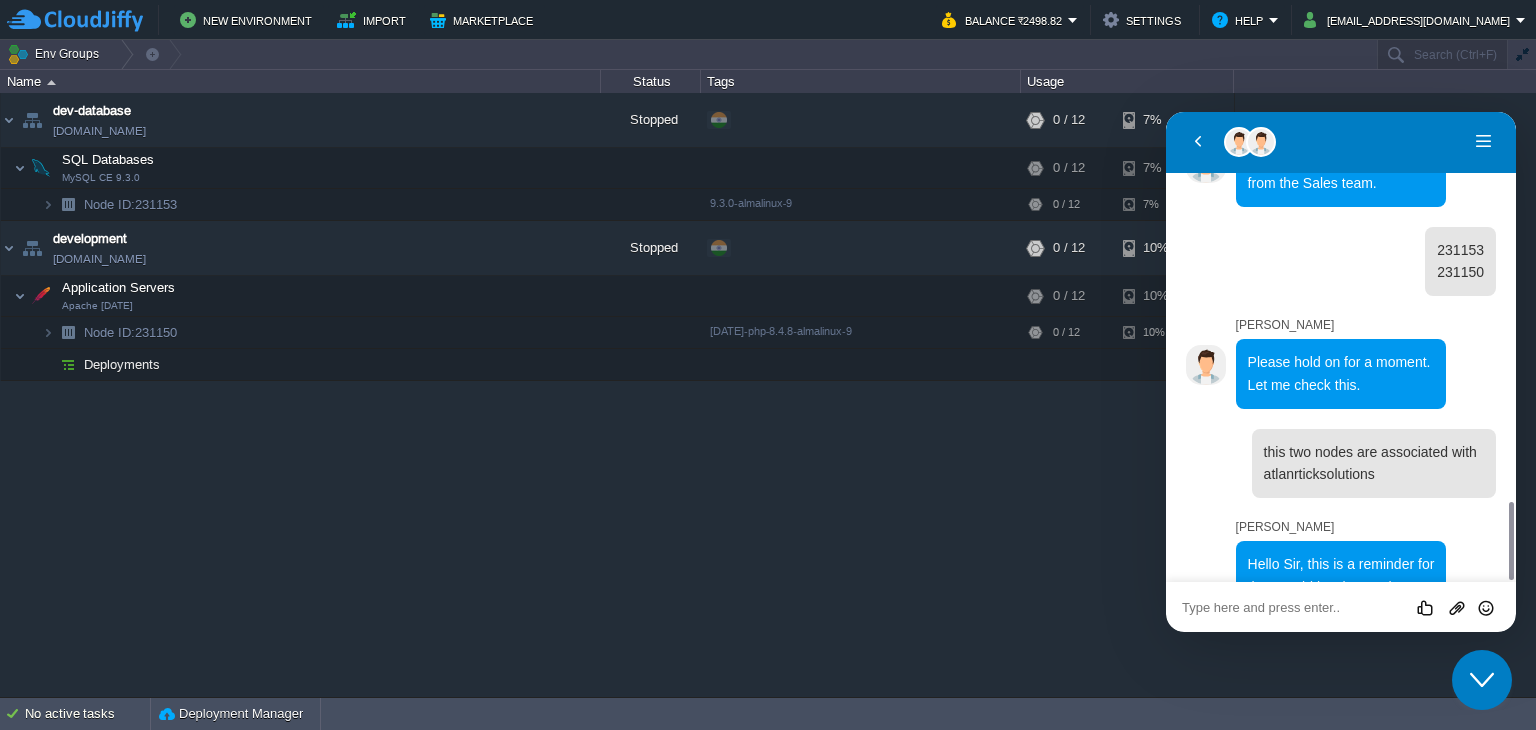 click at bounding box center (1166, 112) 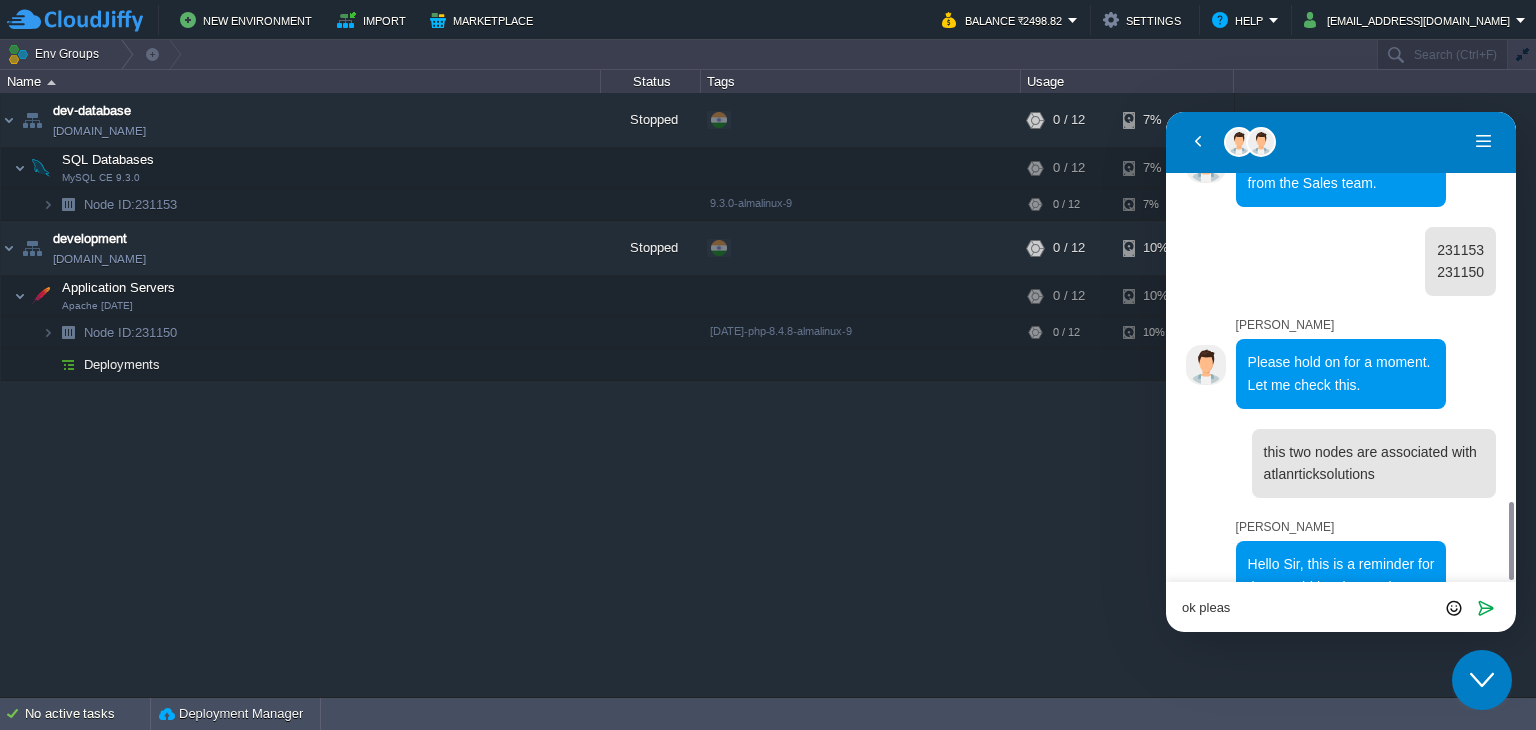 type on "ok please" 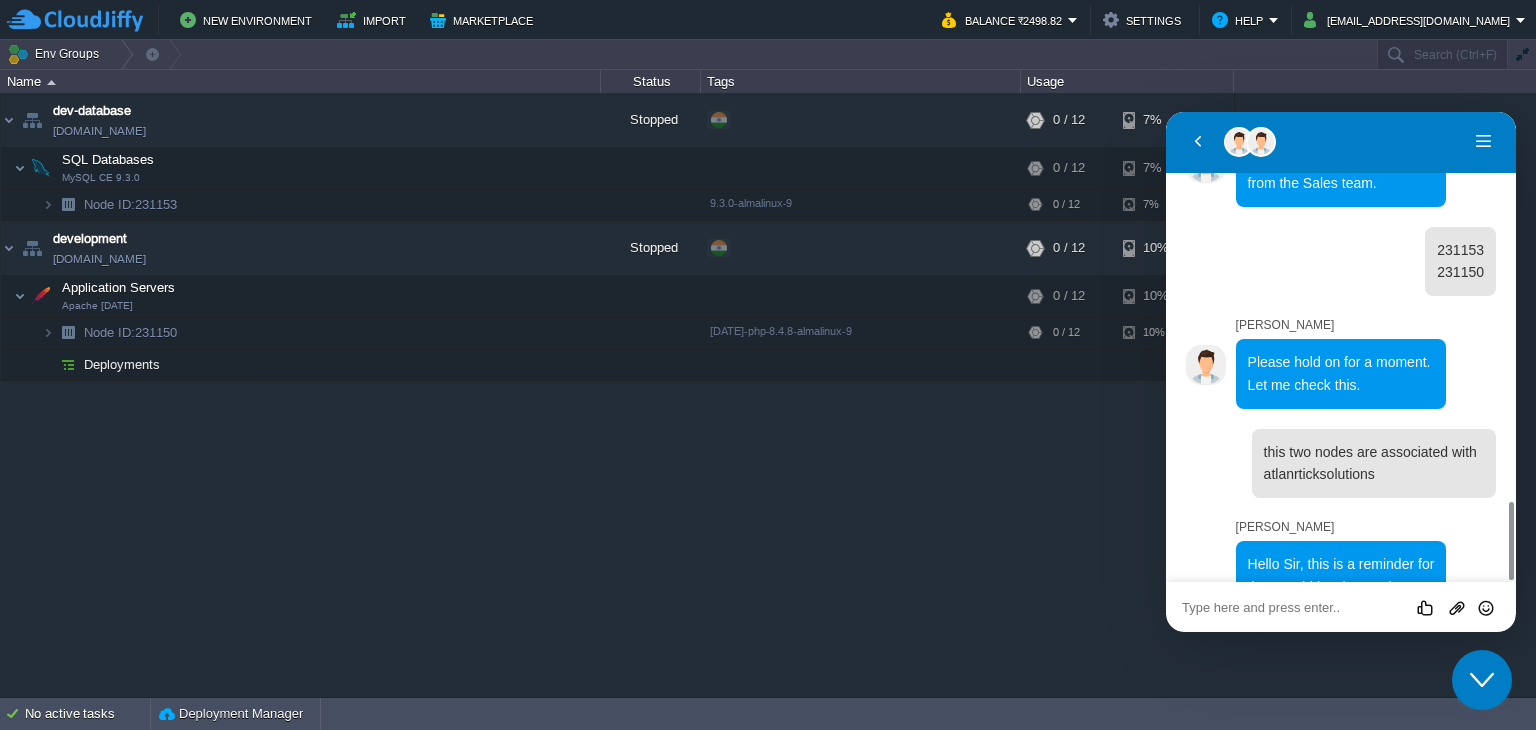 scroll, scrollTop: 2396, scrollLeft: 0, axis: vertical 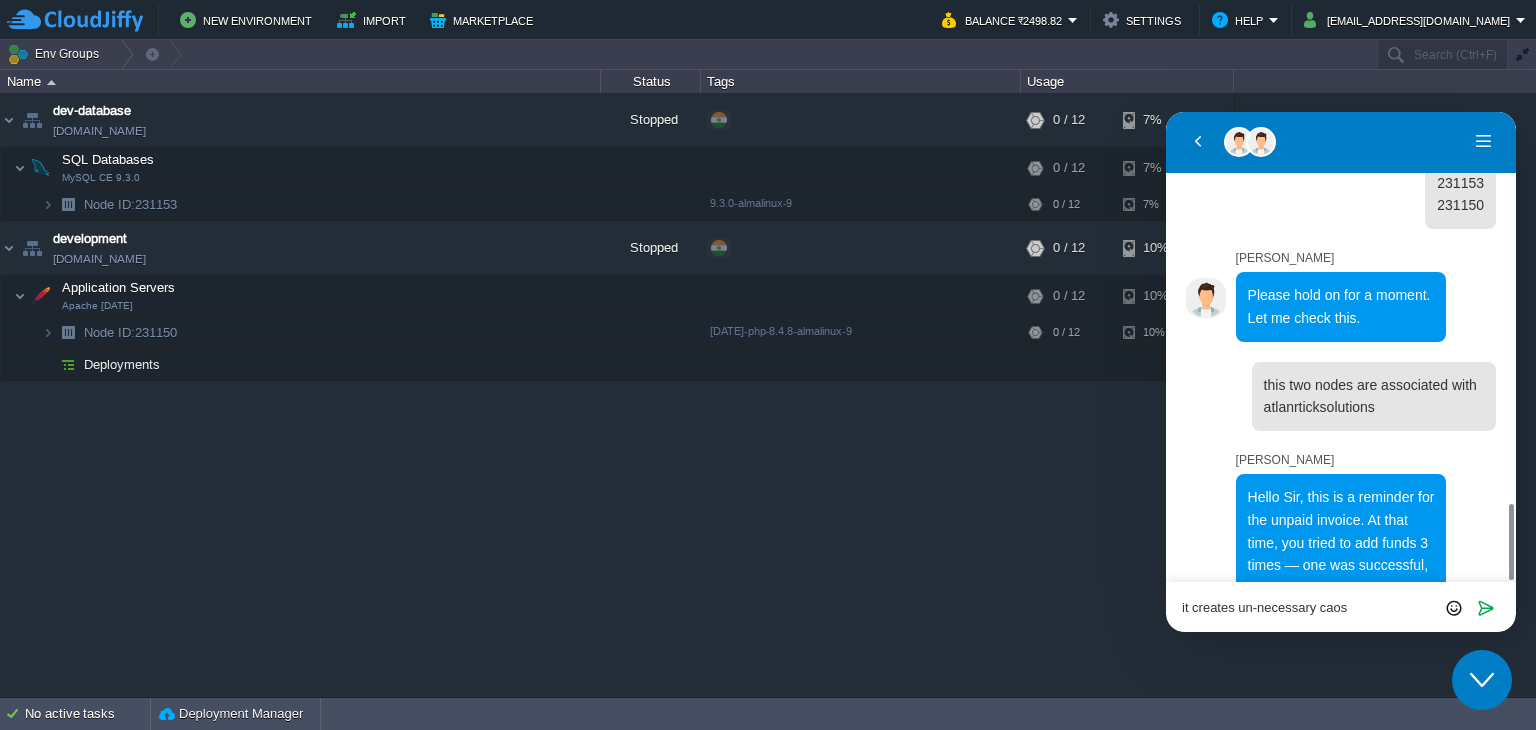 click on "it creates un-necessary caos" at bounding box center [1166, 112] 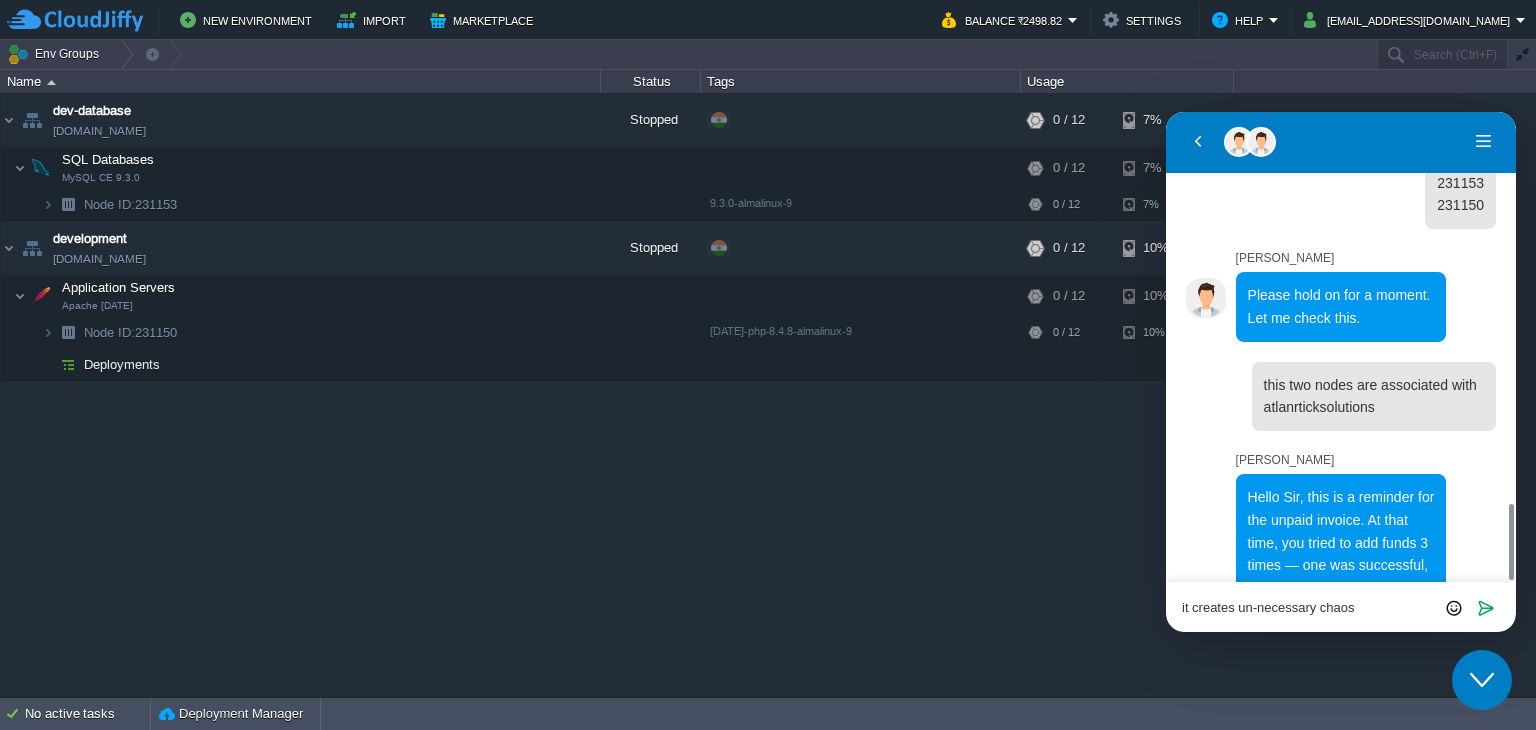 type on "it creates un-necessary chaos" 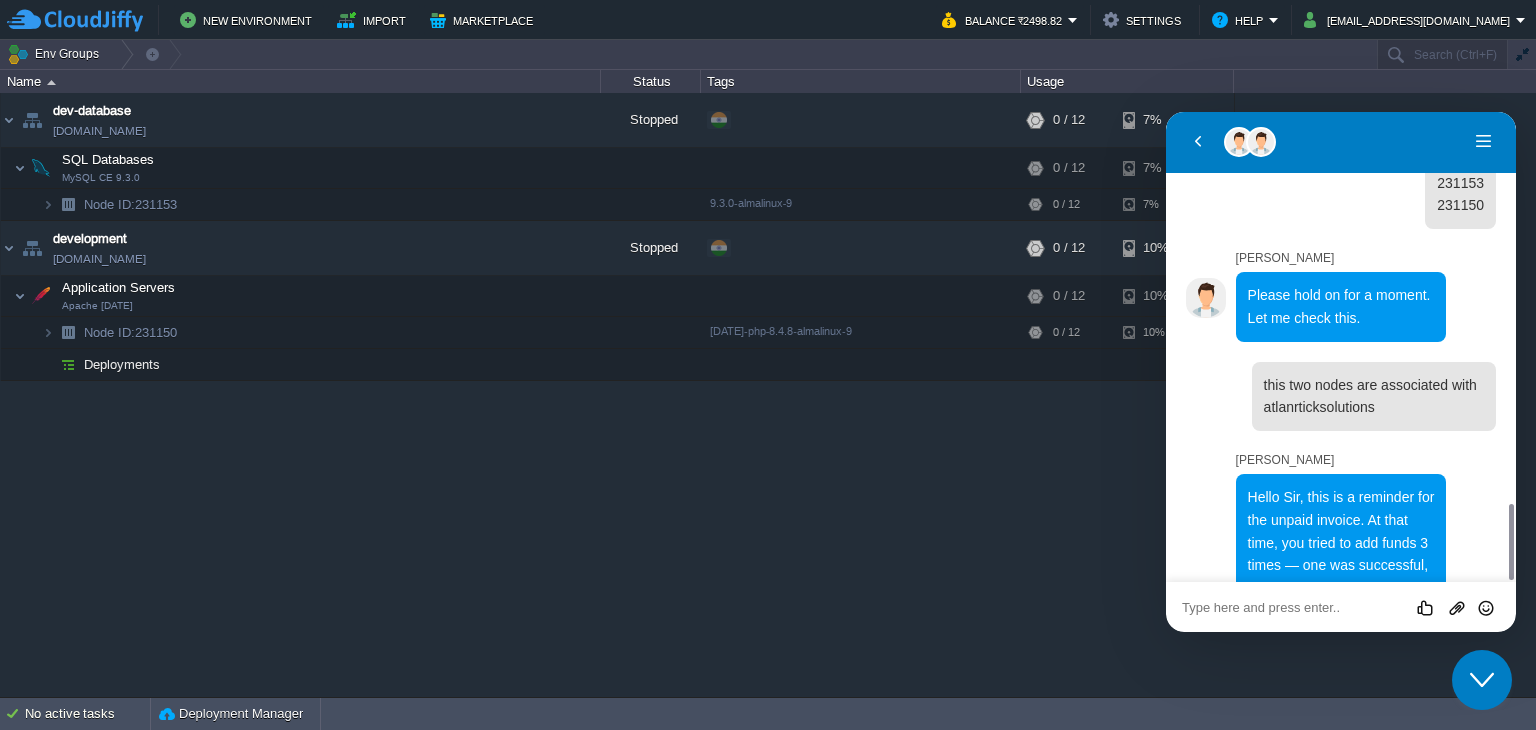 scroll, scrollTop: 2447, scrollLeft: 0, axis: vertical 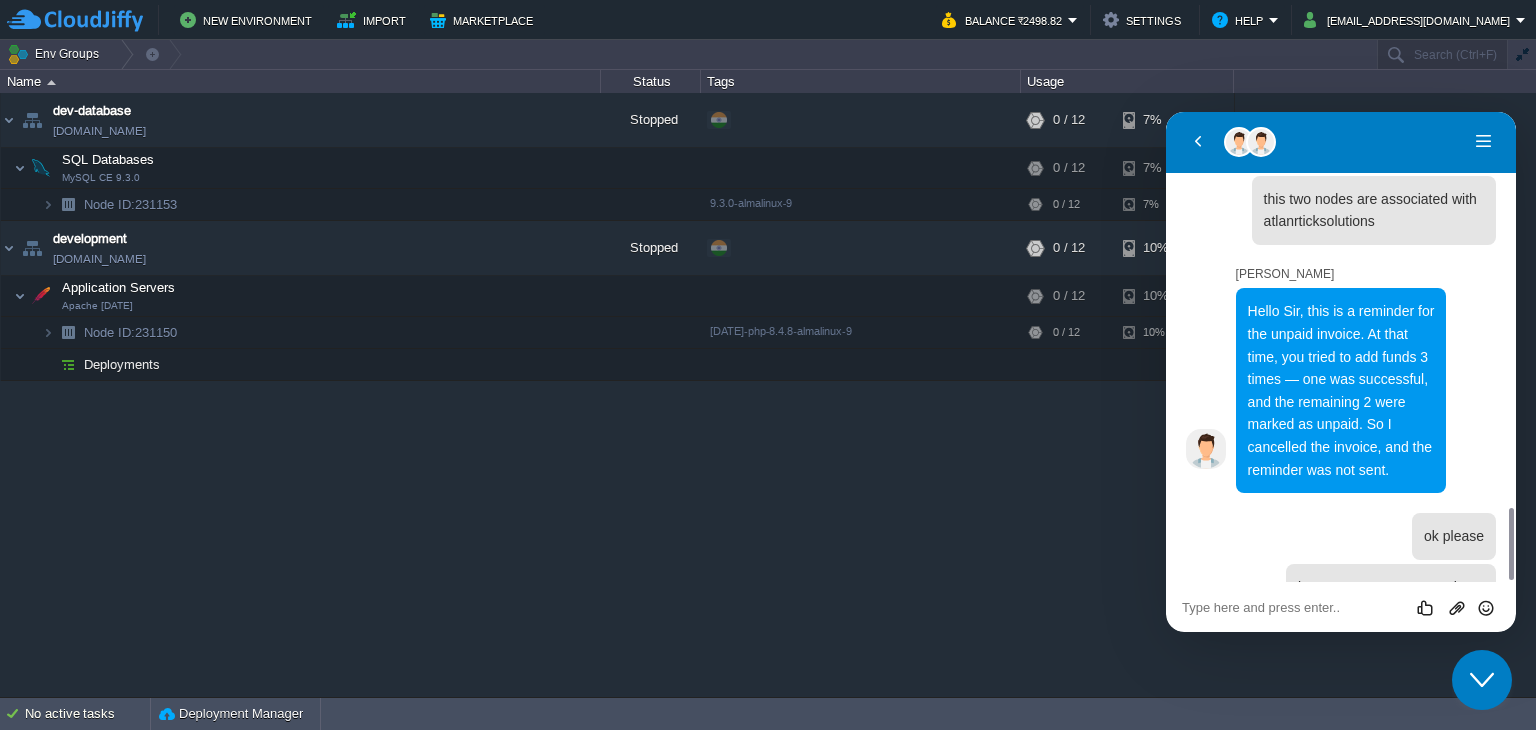 click on "Rate this chat Upload File Insert emoji" at bounding box center (1166, 112) 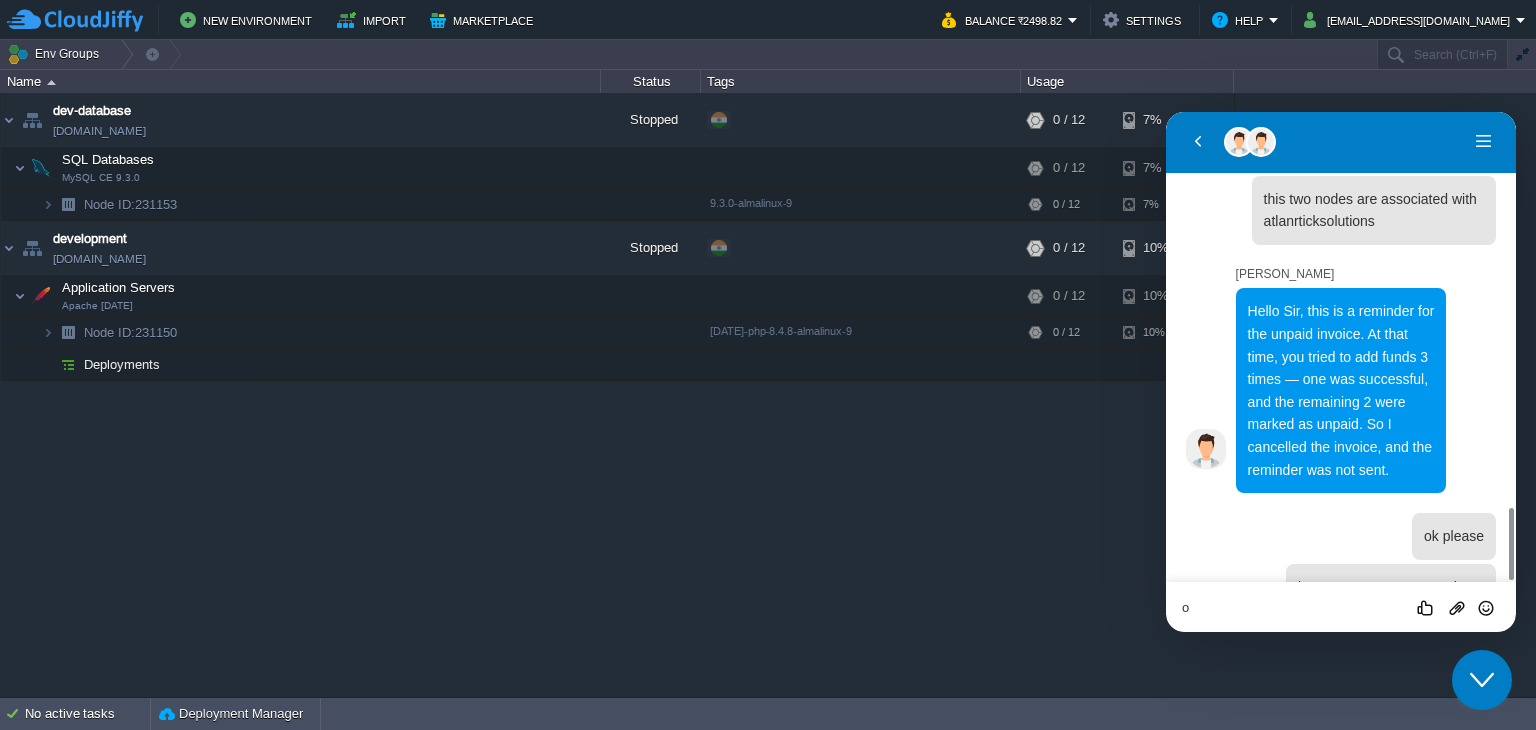 type on "ok" 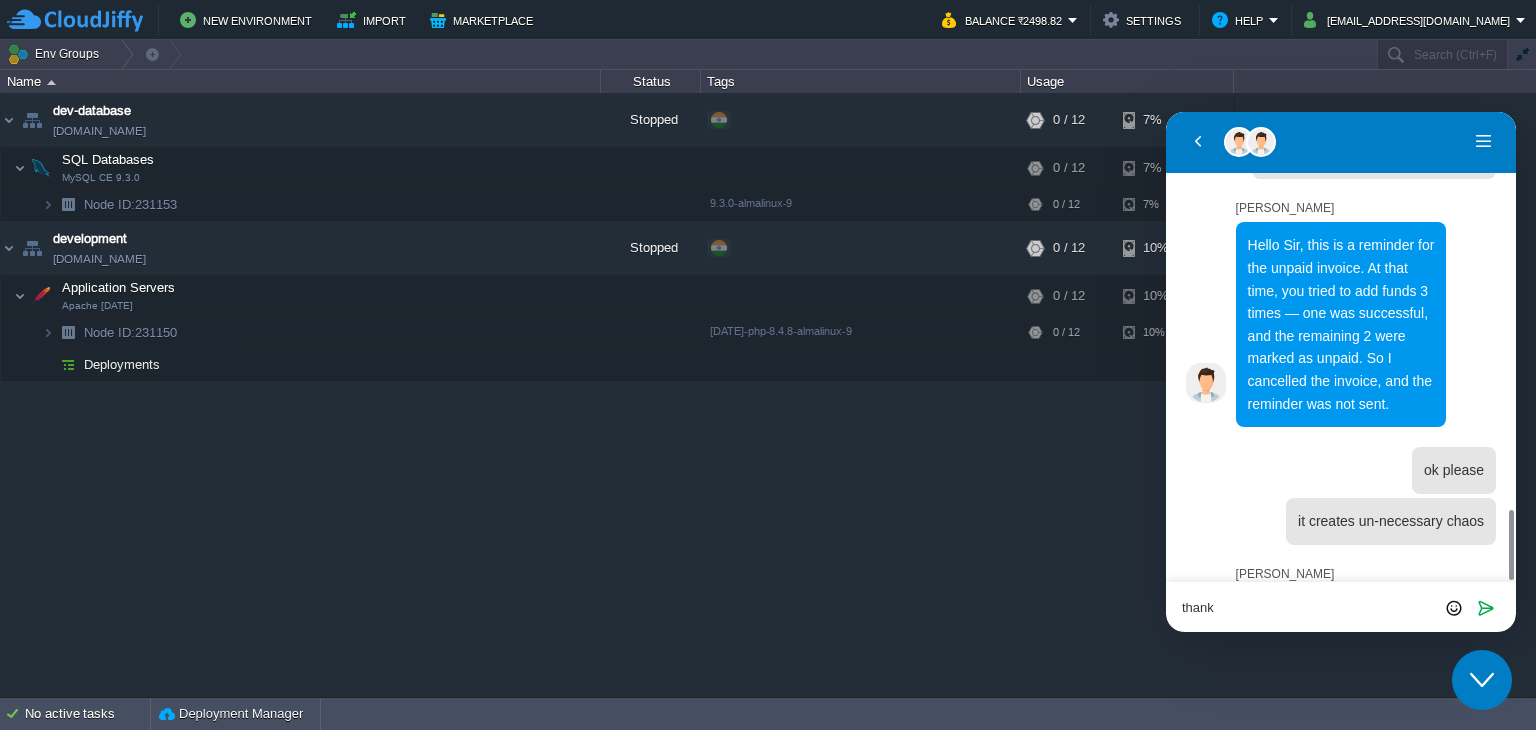 type on "thanks" 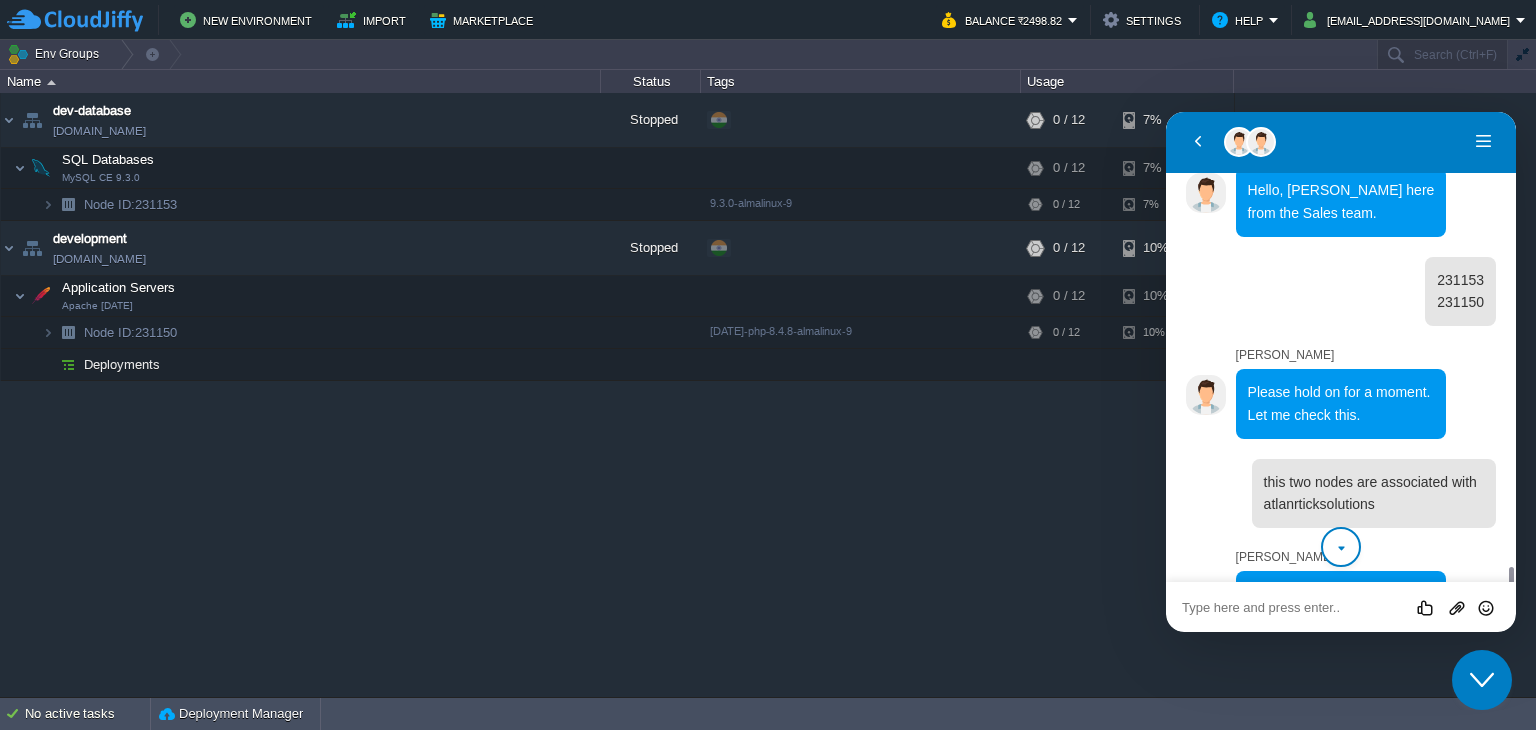 scroll, scrollTop: 2699, scrollLeft: 0, axis: vertical 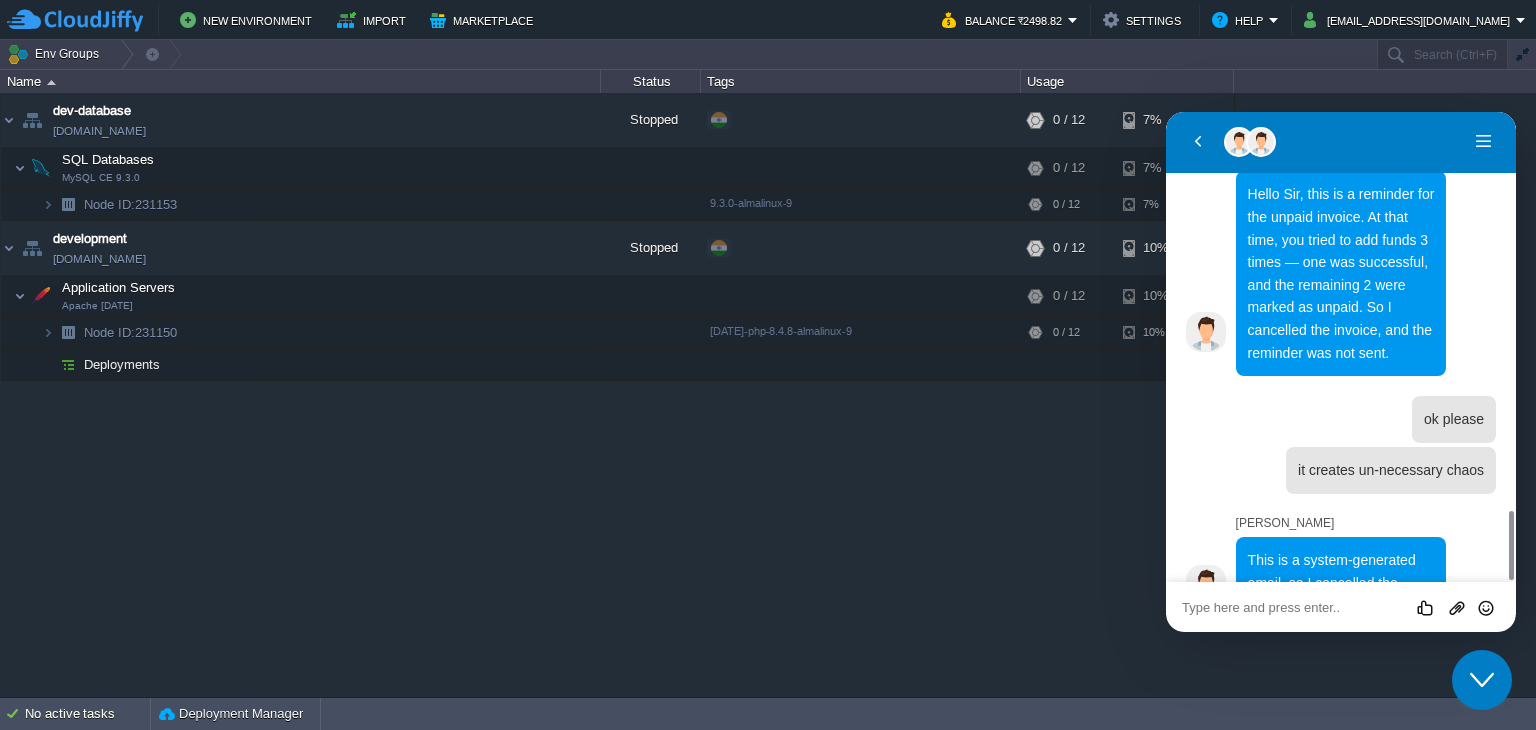 click on "Rate this chat Upload File Insert emoji" at bounding box center [1166, 112] 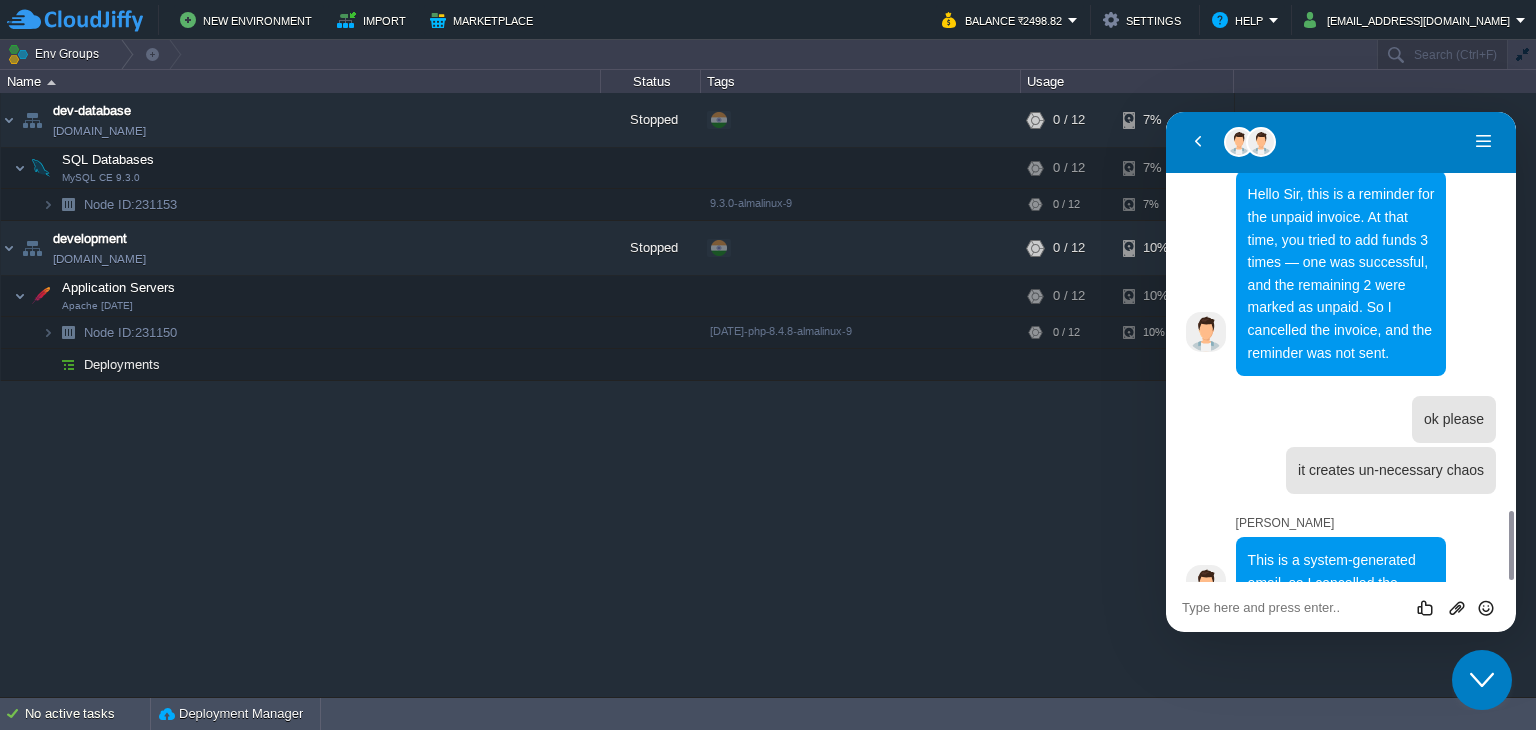 click at bounding box center (1166, 112) 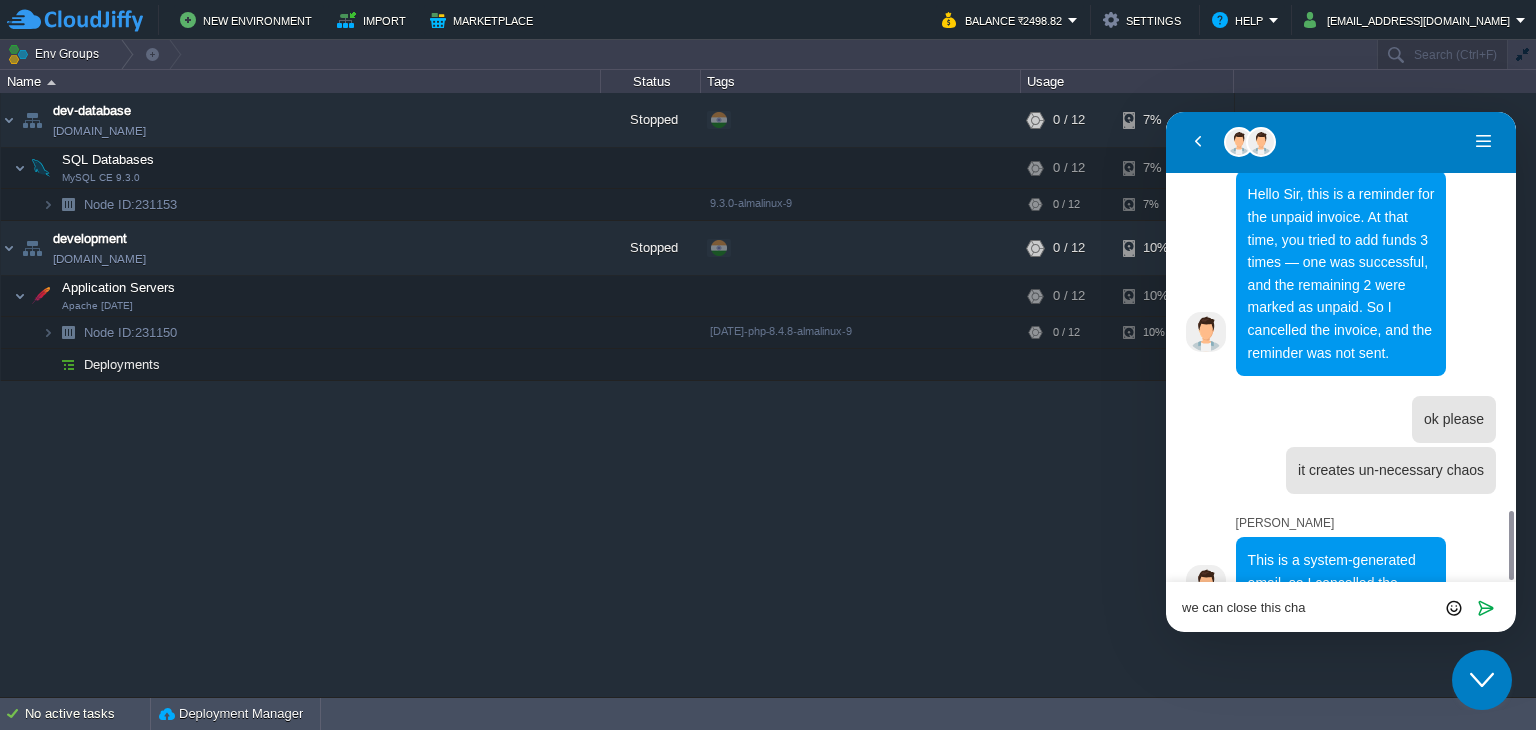type on "we can close this chat" 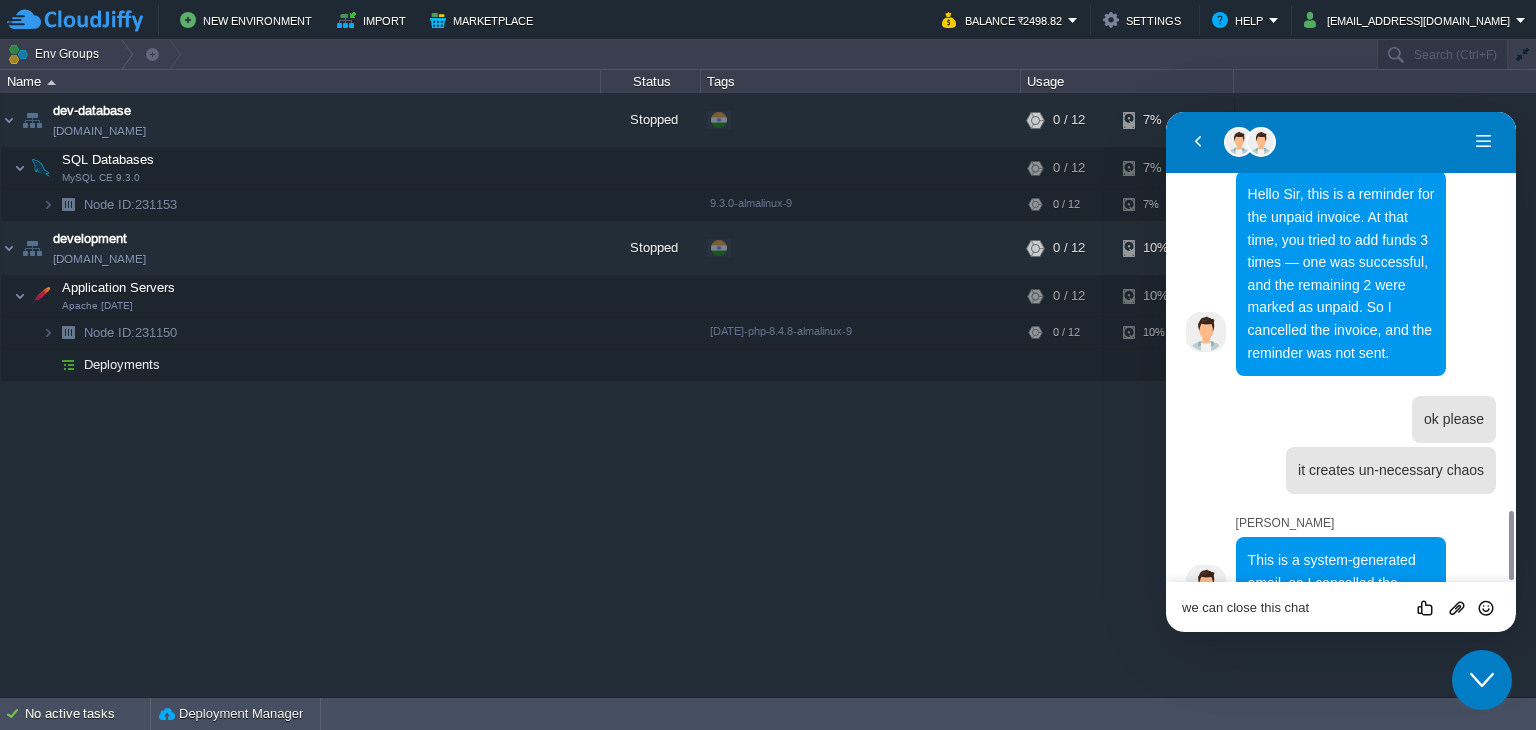 type 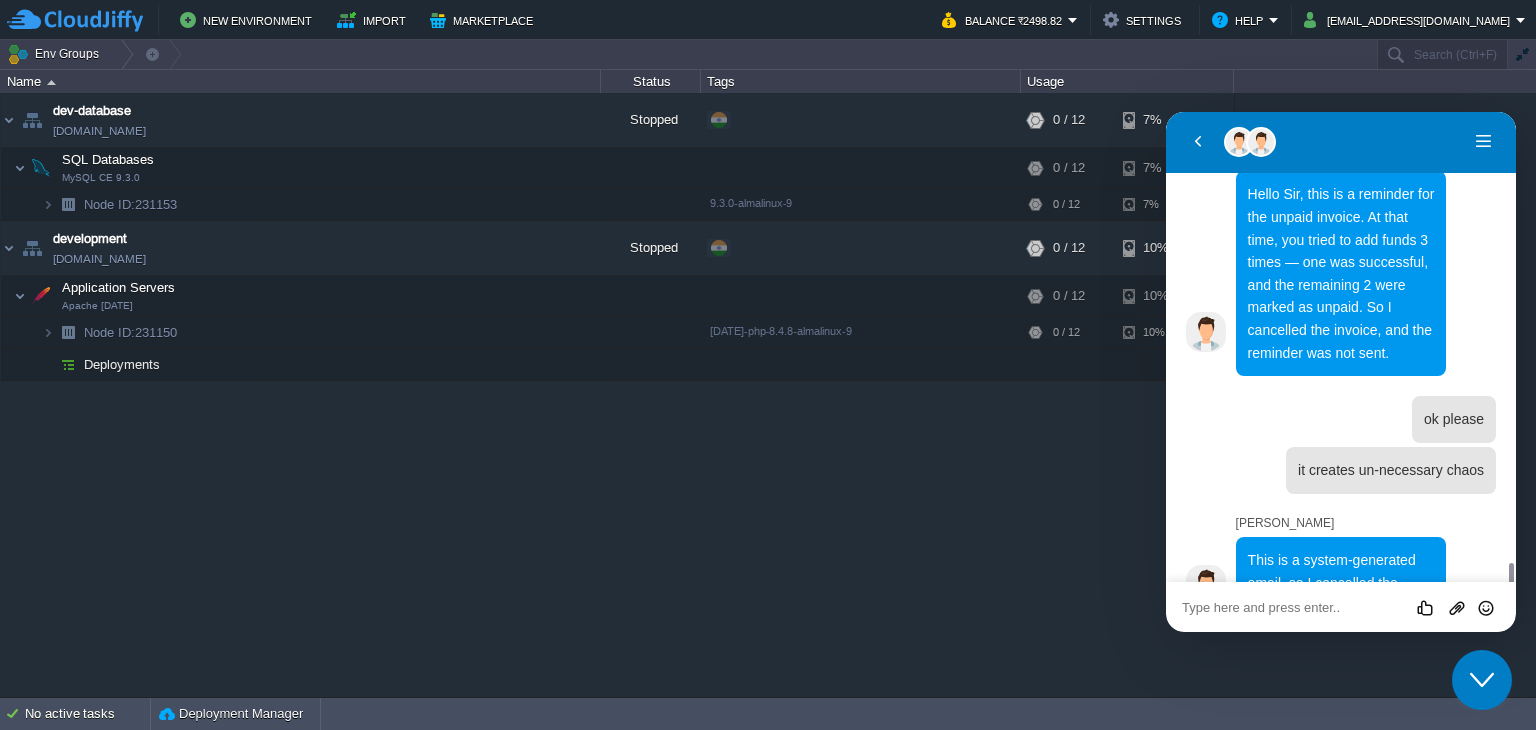 scroll, scrollTop: 2750, scrollLeft: 0, axis: vertical 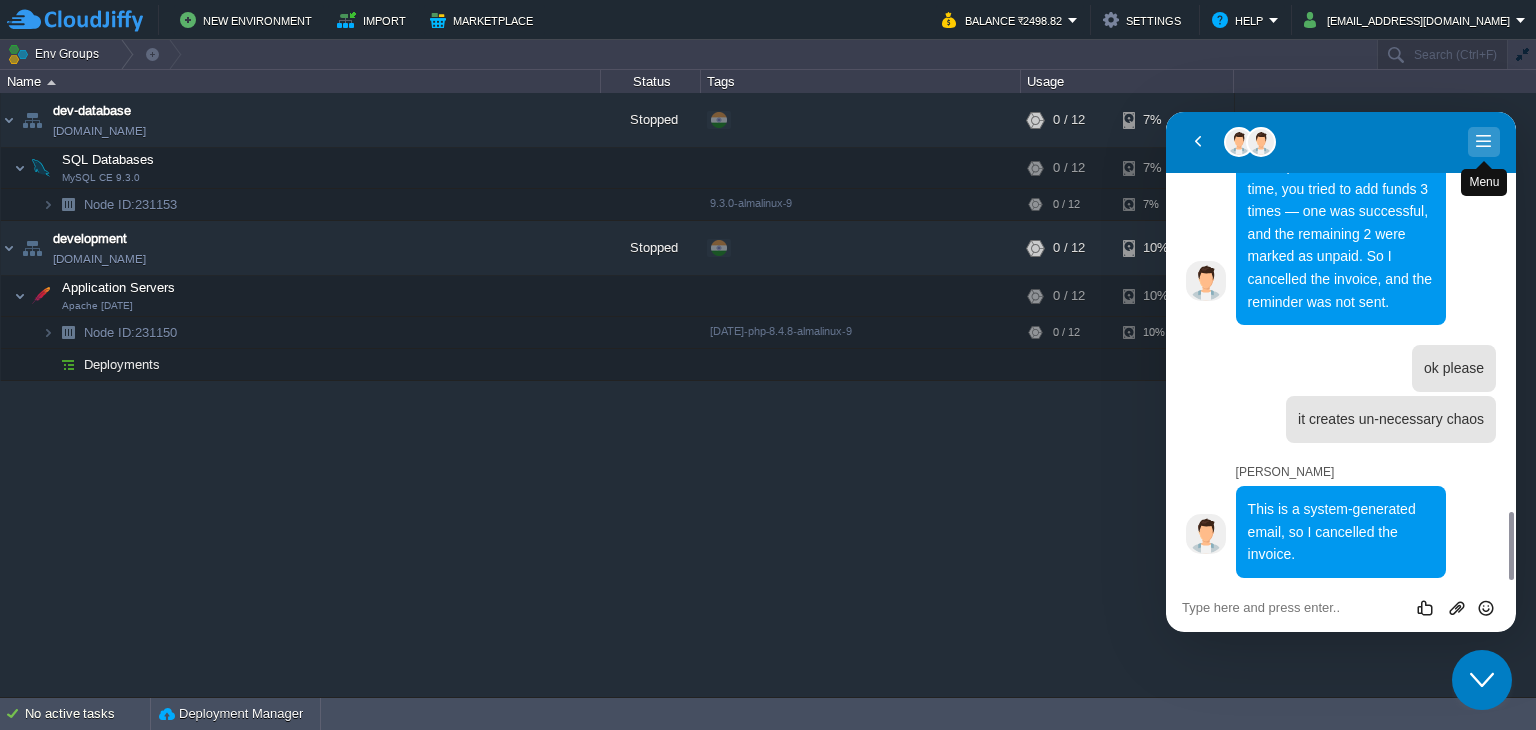 click on "Menu" at bounding box center [1484, 142] 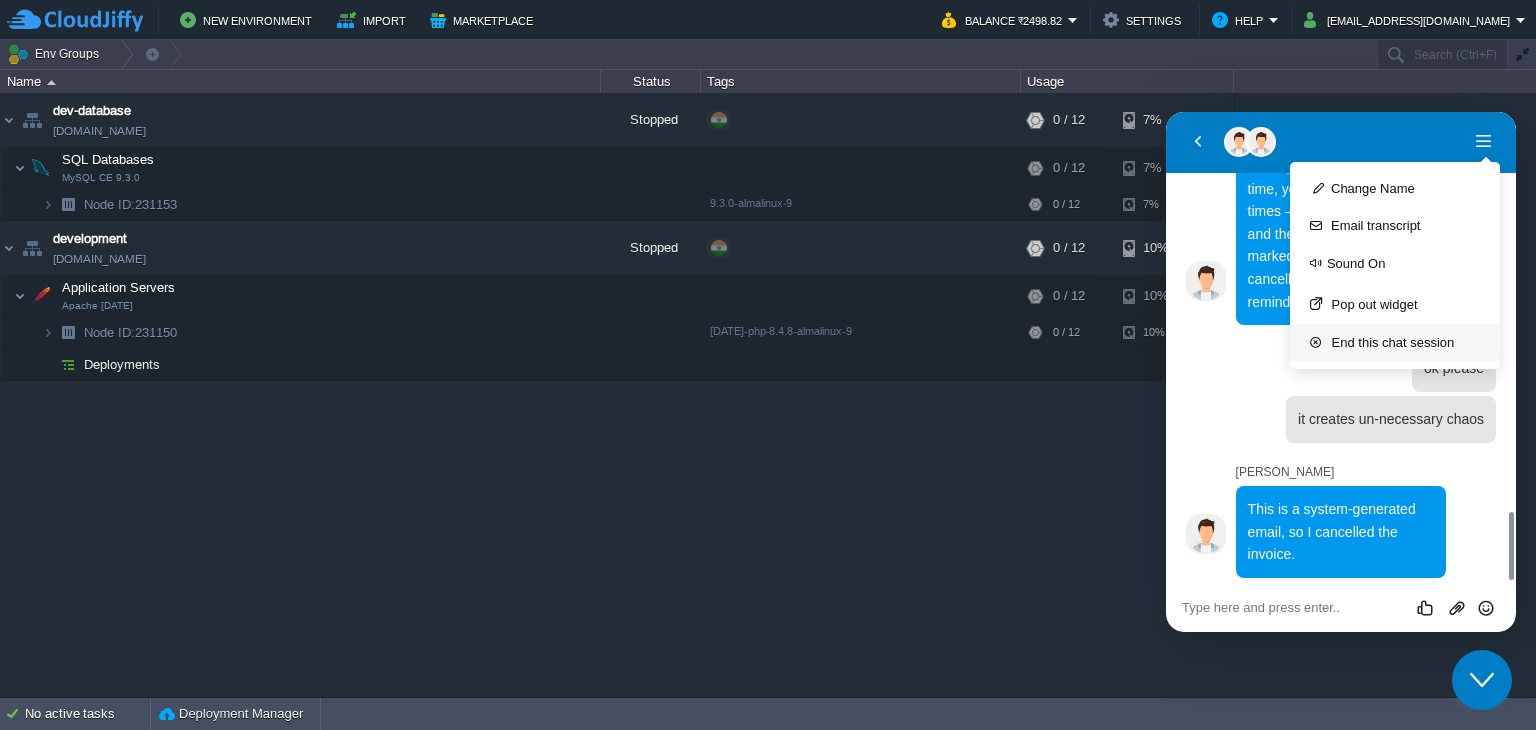 click on "End this chat session" at bounding box center [1395, 342] 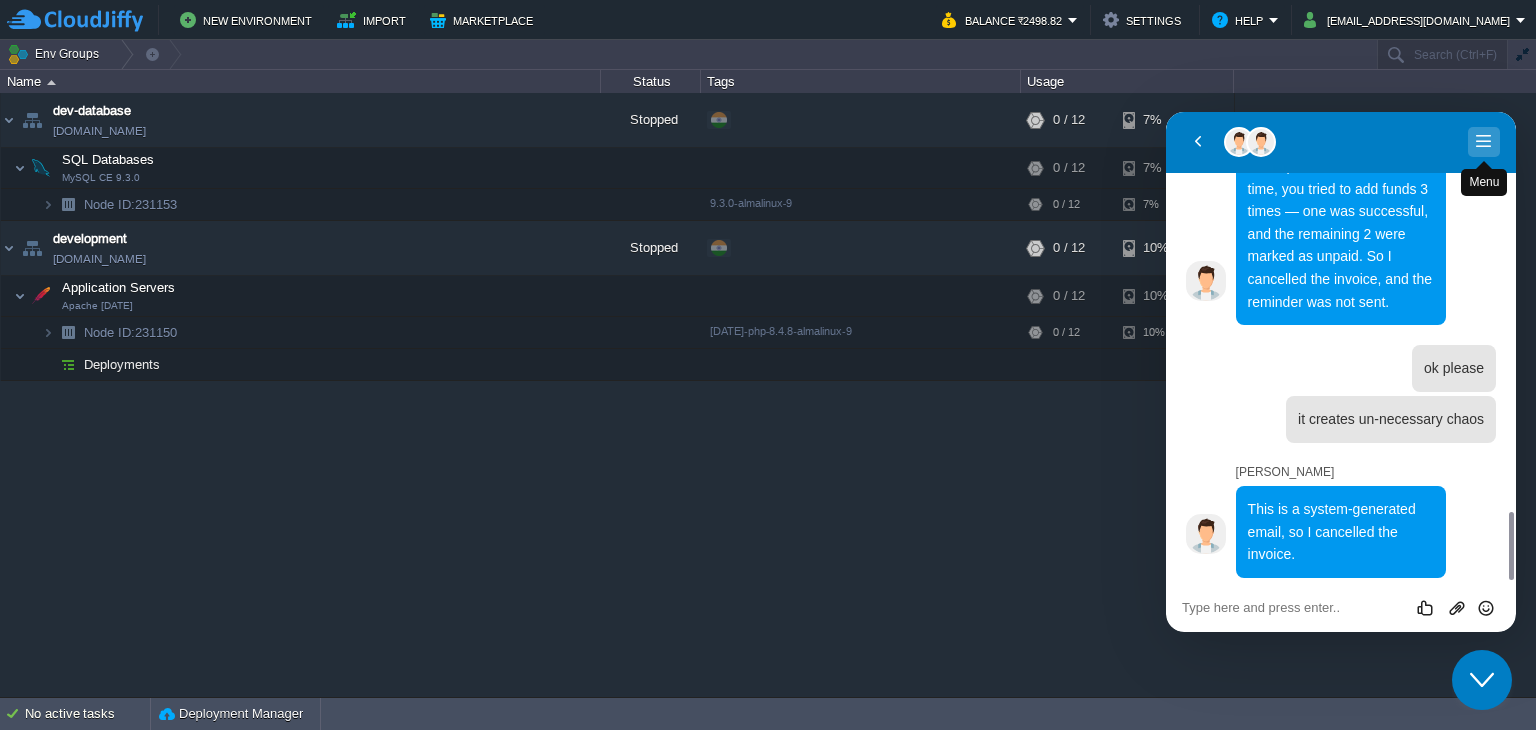 click on "Menu" at bounding box center [1484, 142] 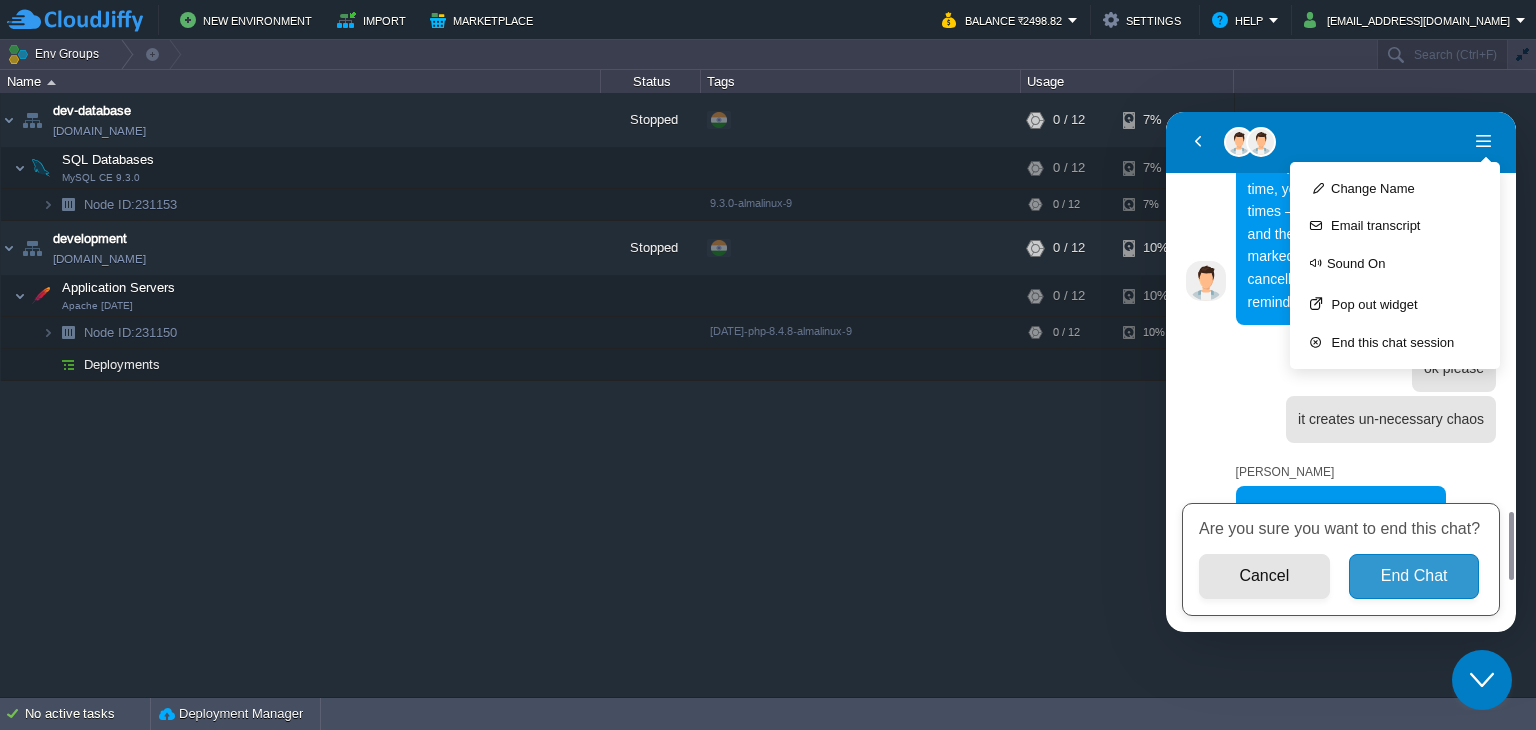 click on "End Chat" at bounding box center [1414, 576] 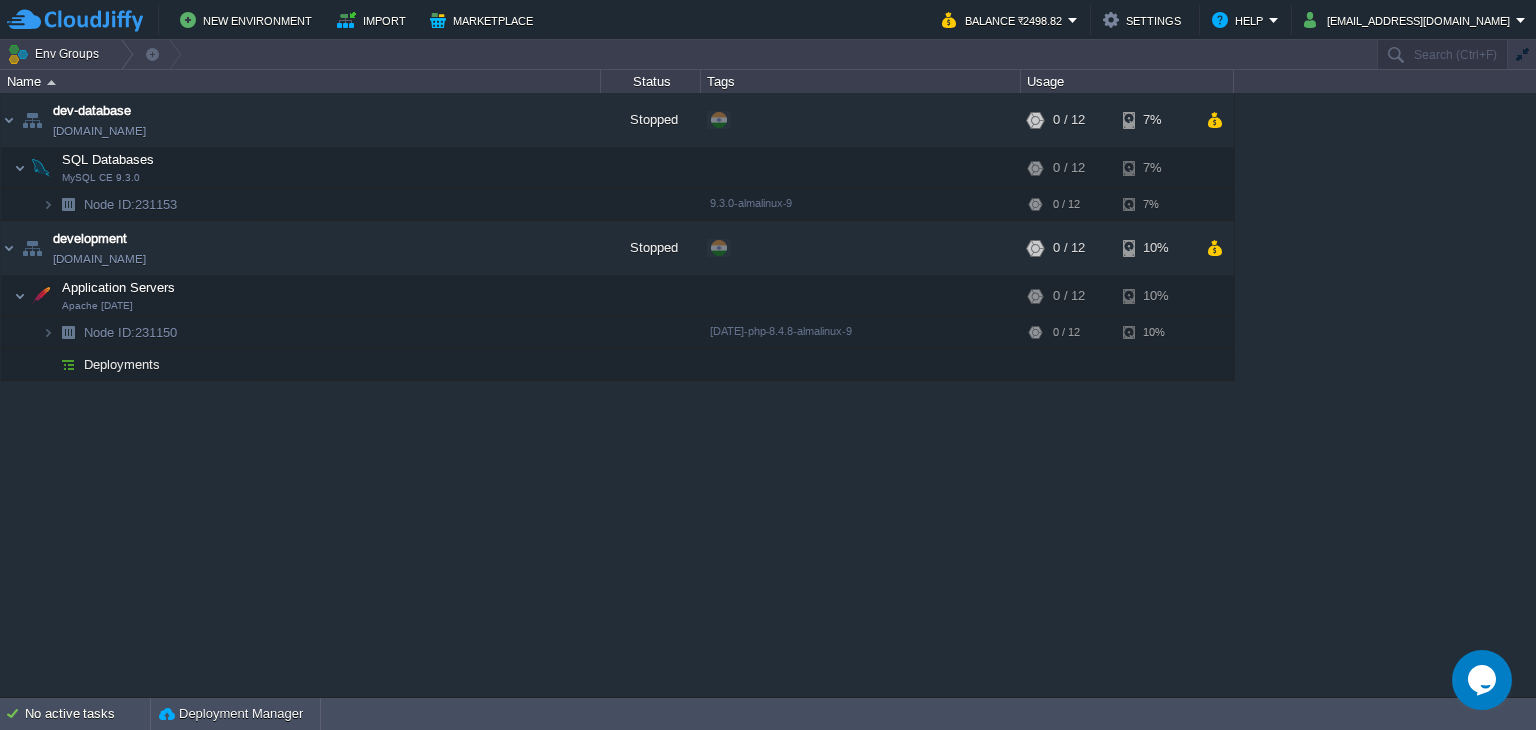 click 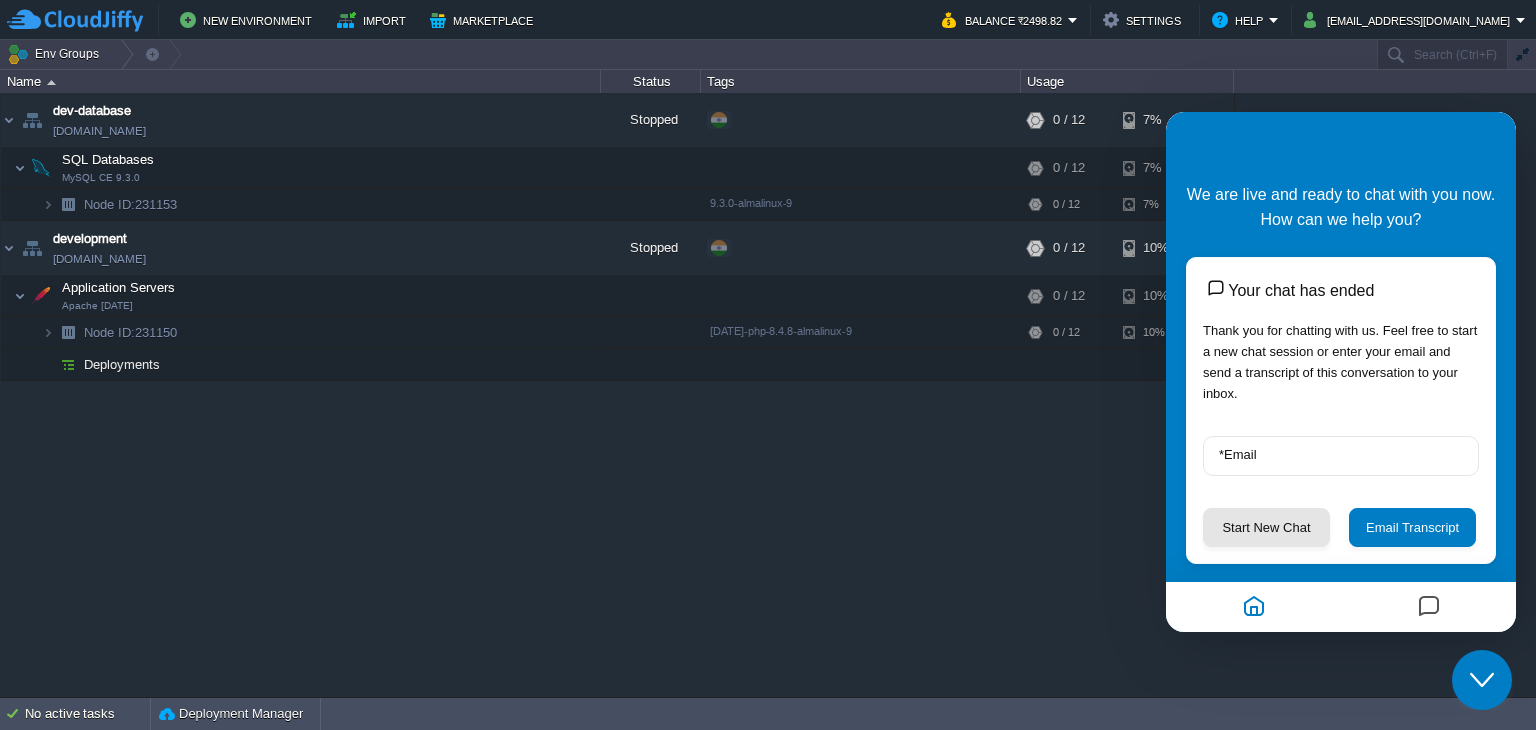 click on "Close Chat This icon closes the chat window." 